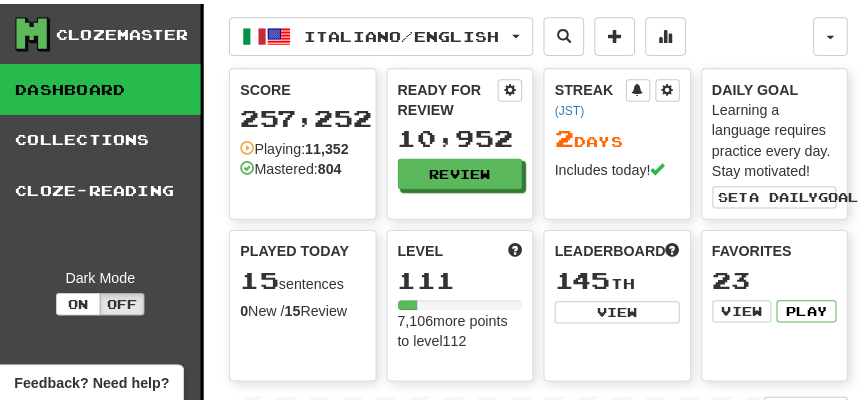 scroll, scrollTop: 0, scrollLeft: 0, axis: both 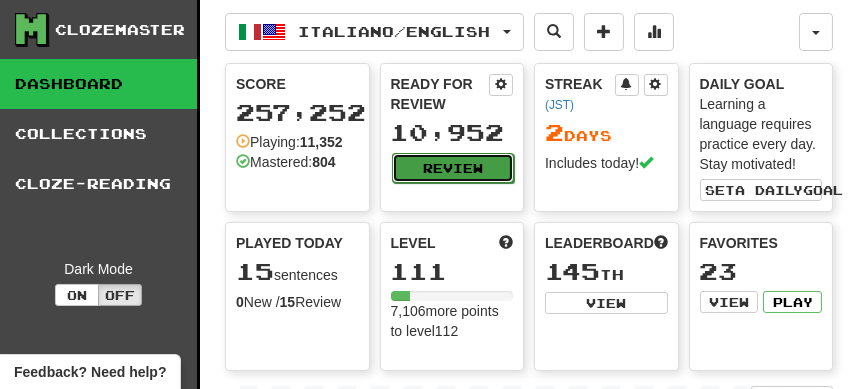 click on "Review" at bounding box center (453, 168) 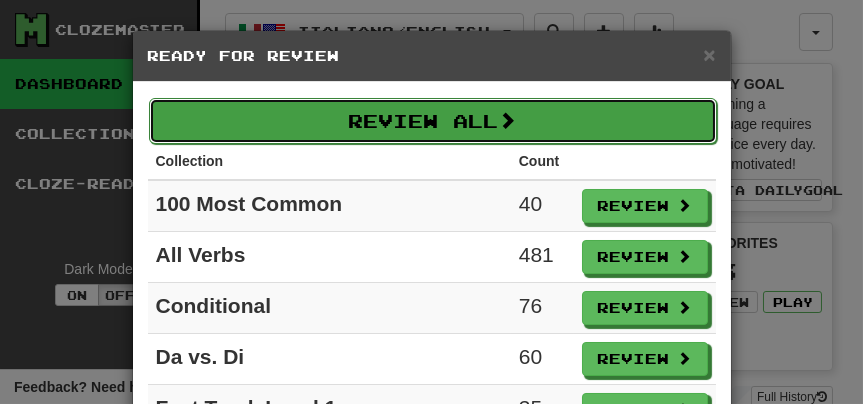 click on "Review All" at bounding box center [433, 121] 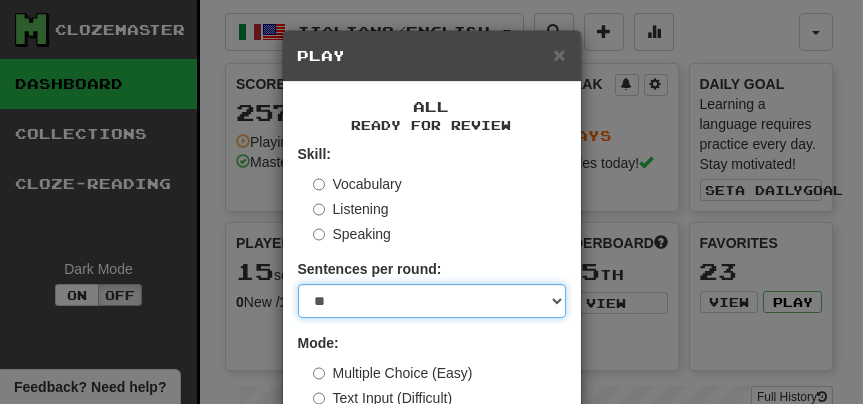 click on "* ** ** ** ** ** *** ********" at bounding box center [432, 301] 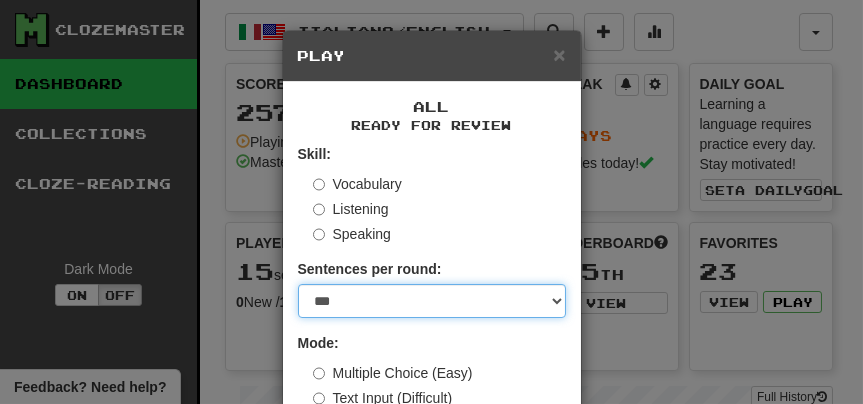 click on "* ** ** ** ** ** *** ********" at bounding box center [432, 301] 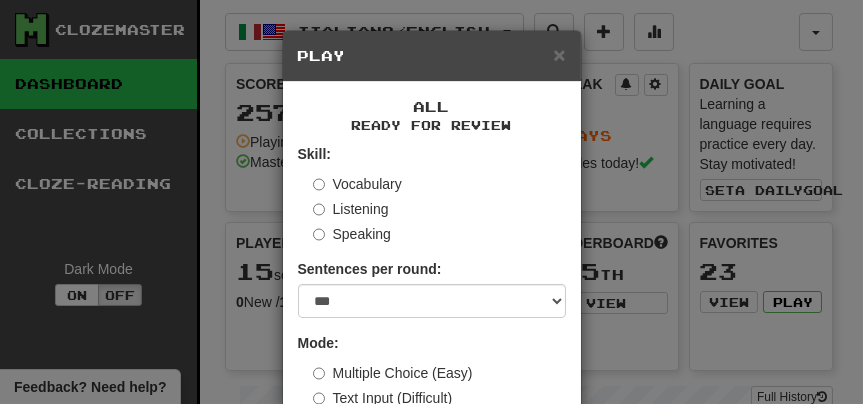 scroll, scrollTop: 121, scrollLeft: 0, axis: vertical 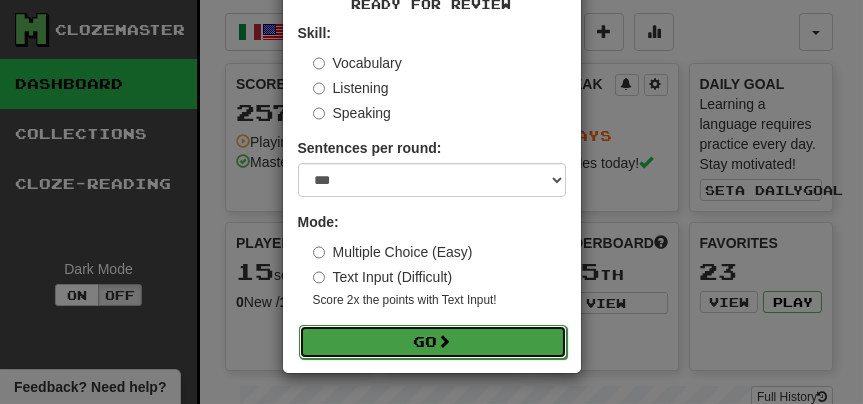 click on "Go" at bounding box center (433, 342) 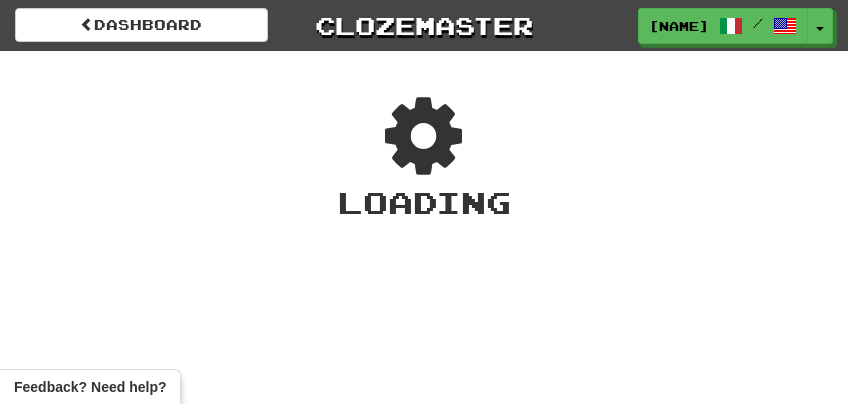 scroll, scrollTop: 0, scrollLeft: 0, axis: both 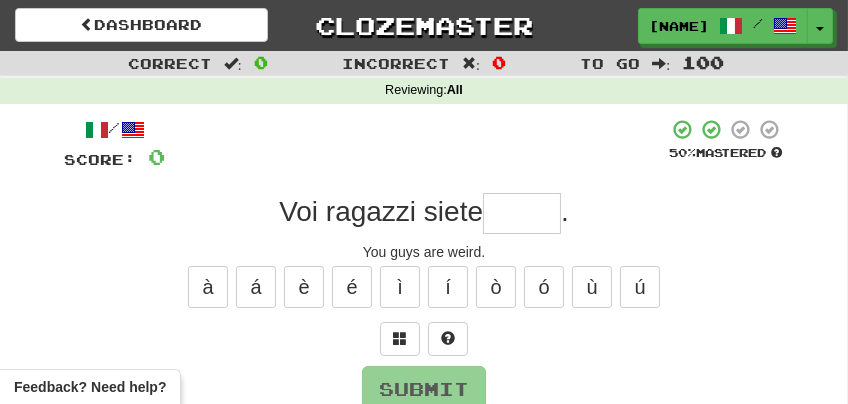 type on "*" 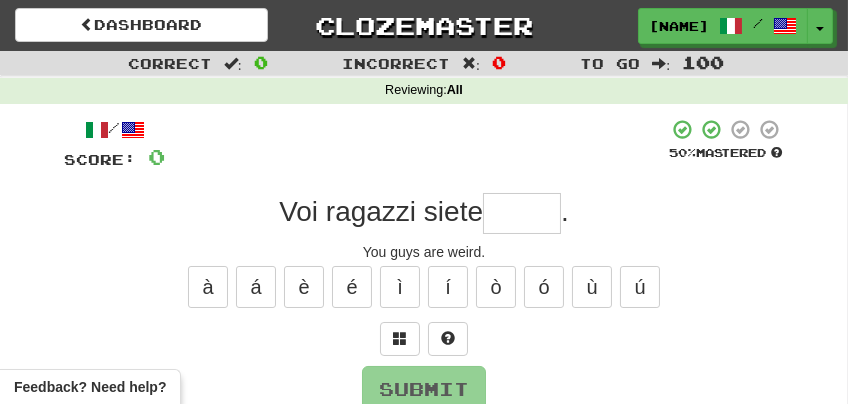 type on "*" 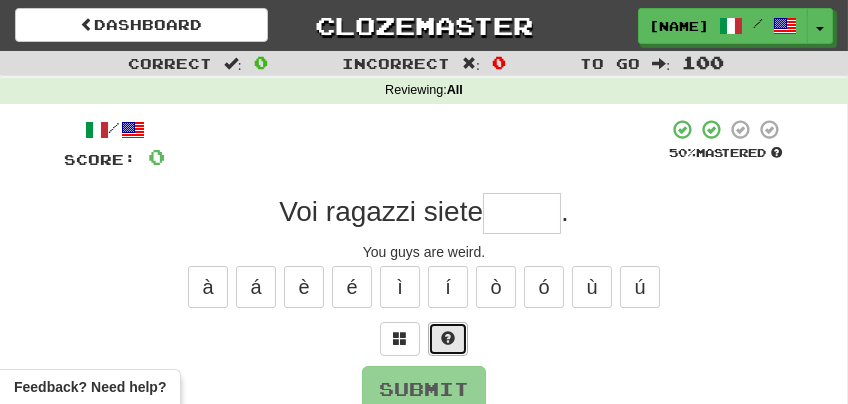 click at bounding box center (448, 339) 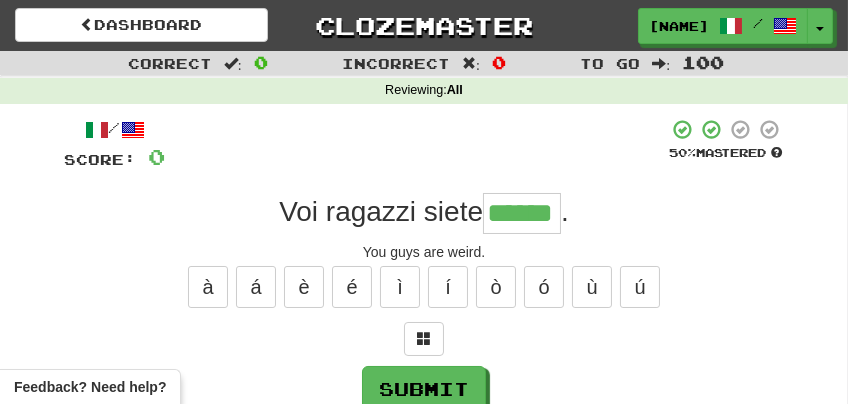 type on "******" 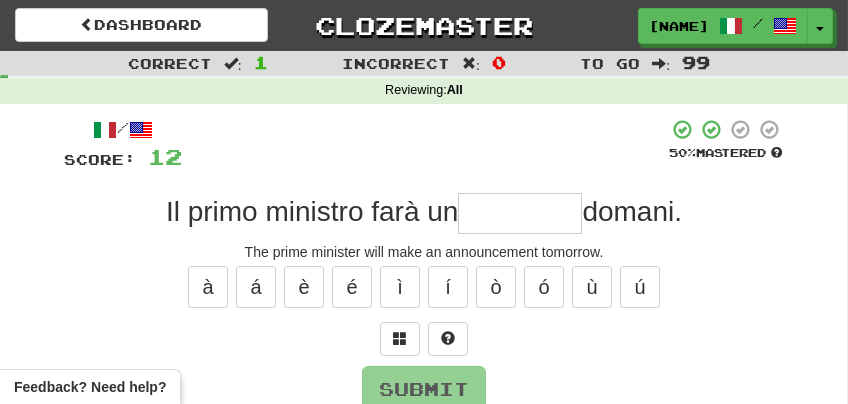 click at bounding box center [425, 145] 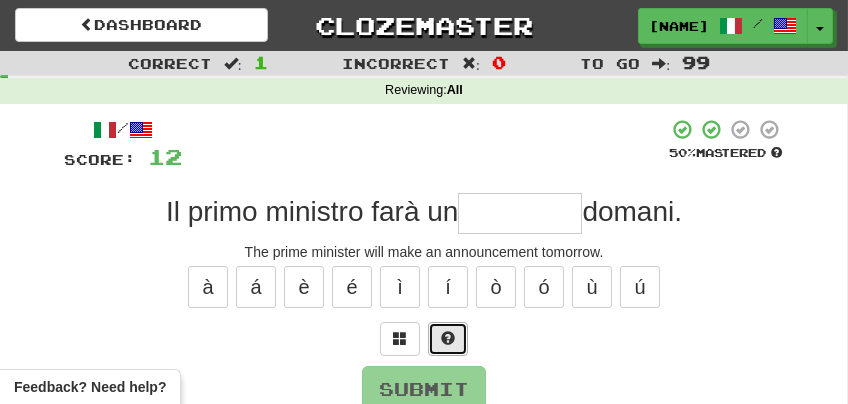 click at bounding box center [448, 338] 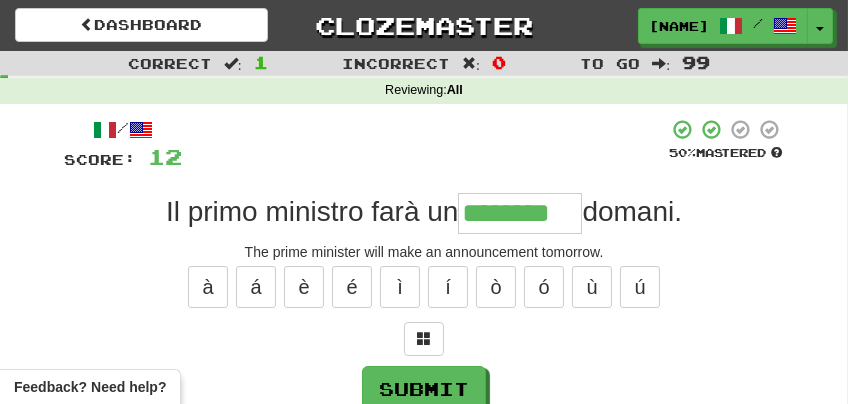 type on "********" 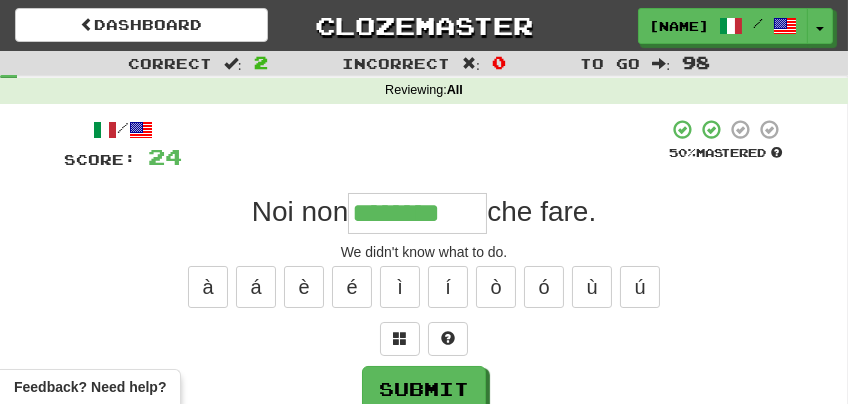 type on "********" 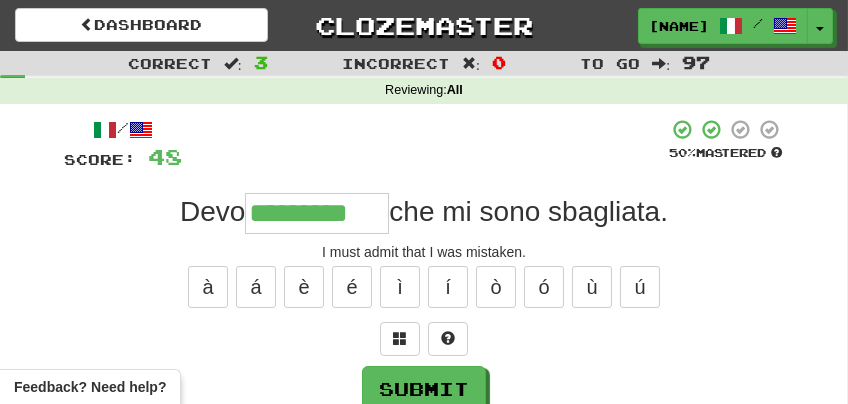 type on "*********" 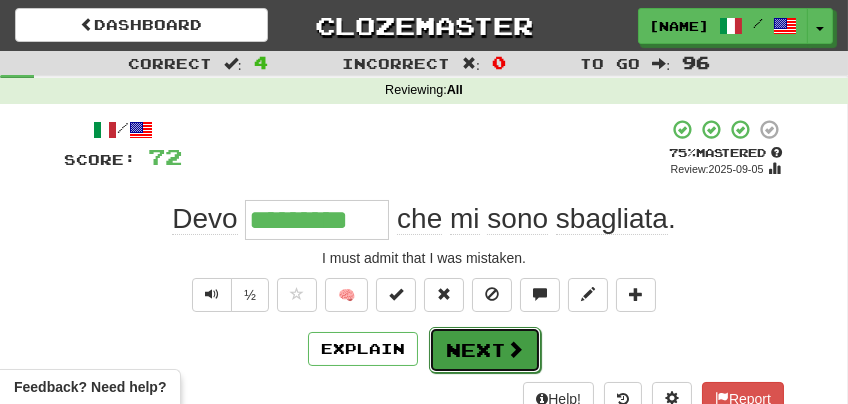 click on "Next" at bounding box center (485, 350) 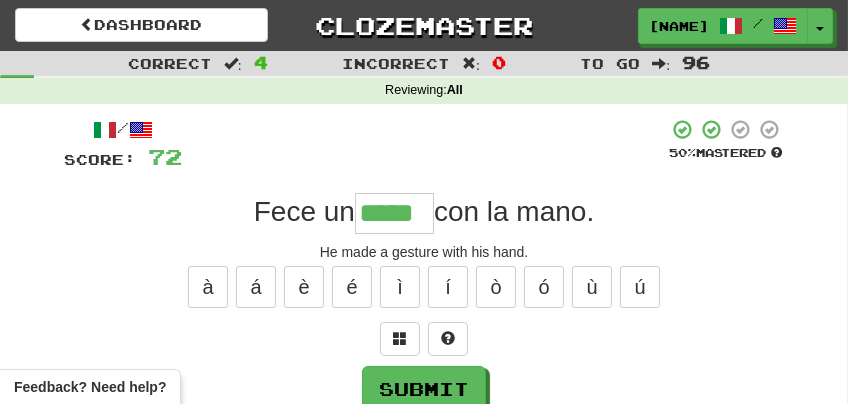 type on "*****" 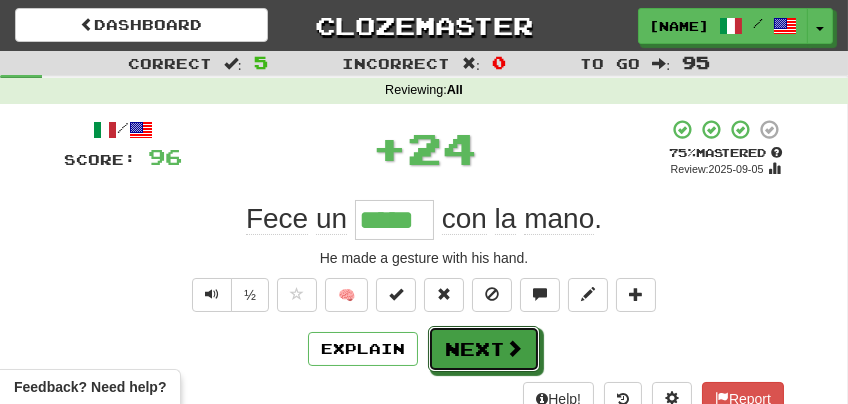 click on "Next" at bounding box center [484, 349] 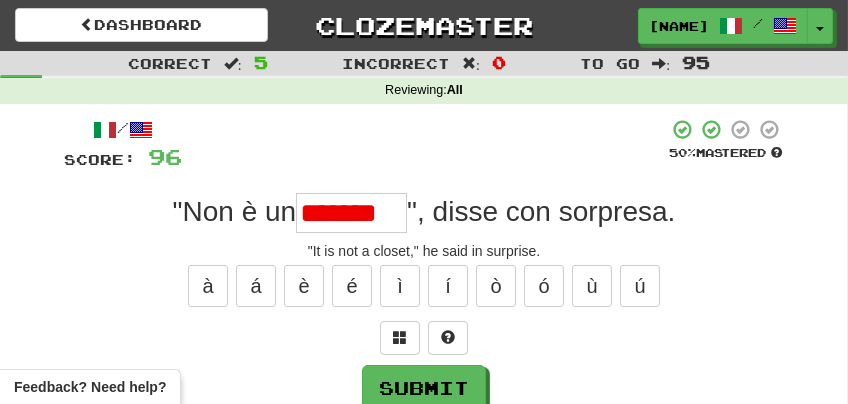 scroll, scrollTop: 0, scrollLeft: 0, axis: both 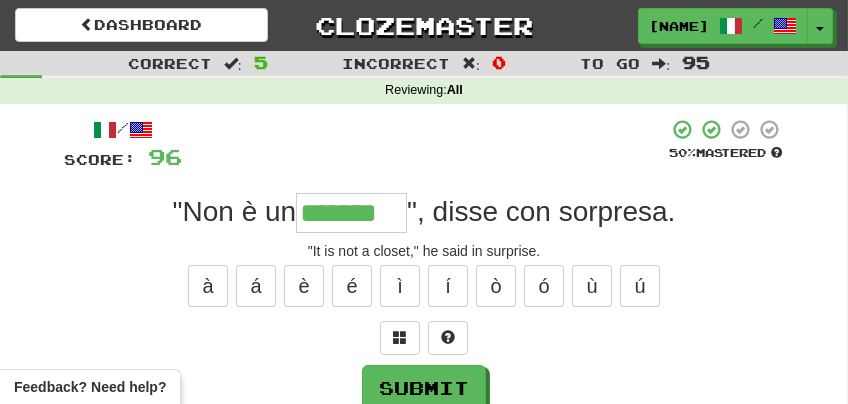 type on "*******" 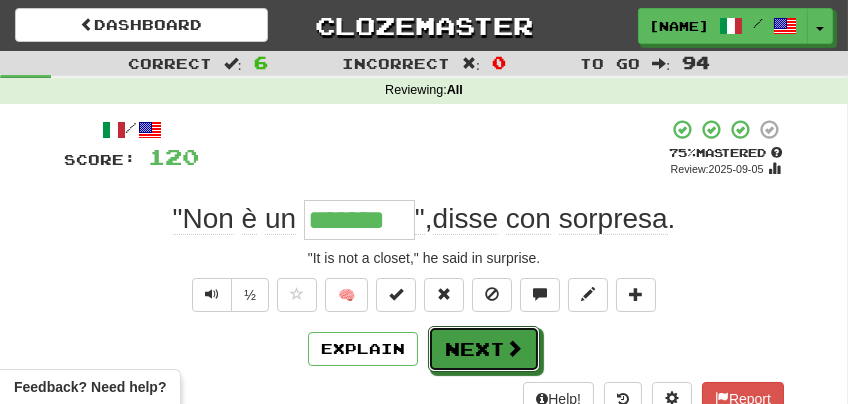 click on "Next" at bounding box center (484, 349) 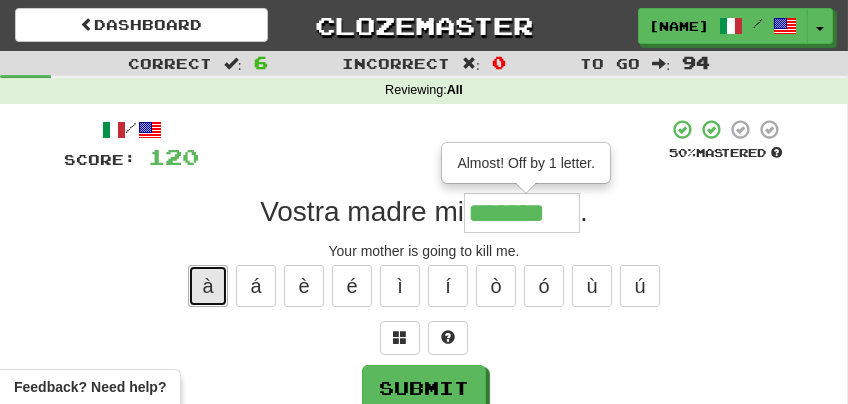 click on "à" at bounding box center [208, 286] 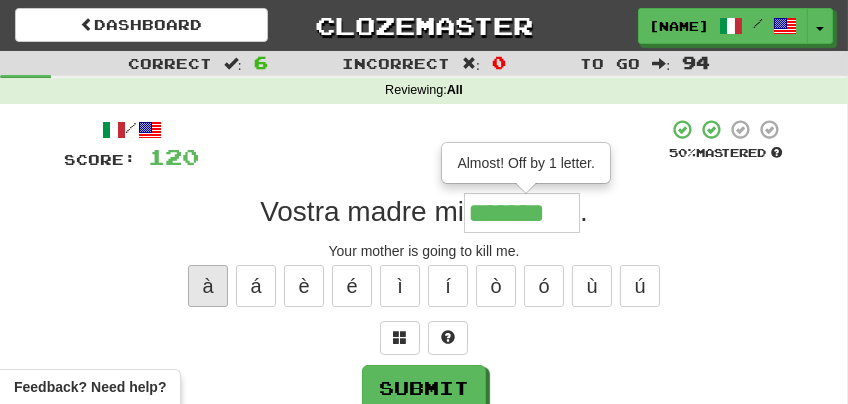 type on "********" 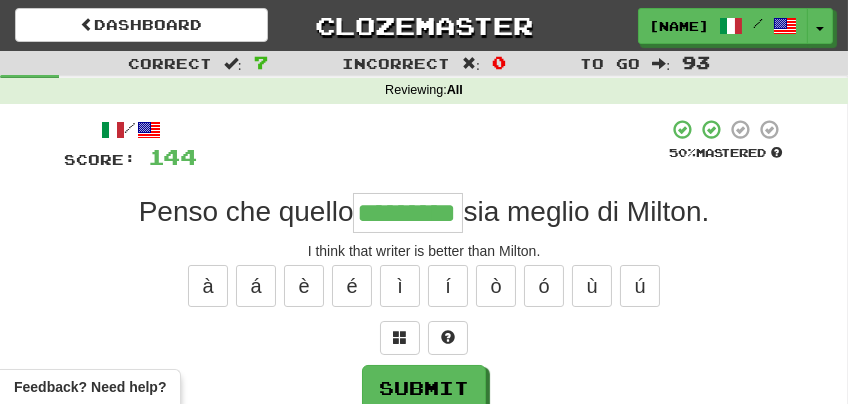 type on "*********" 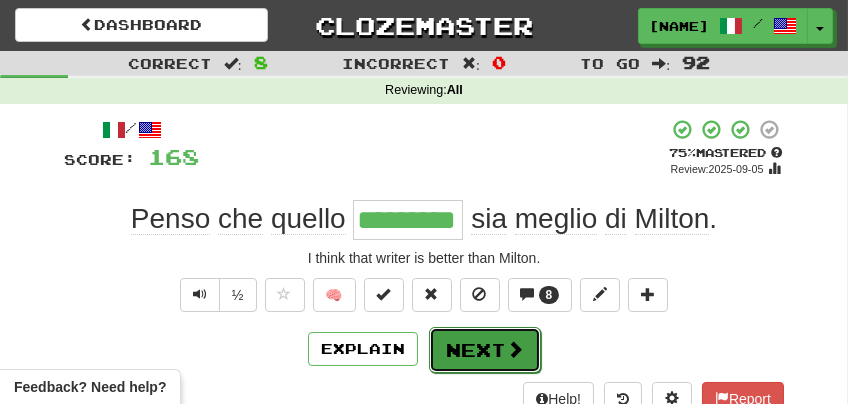 click on "Next" at bounding box center (485, 350) 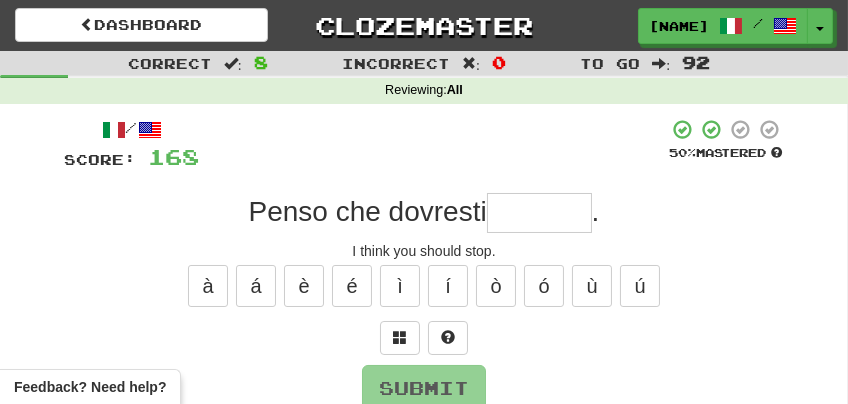 type on "*" 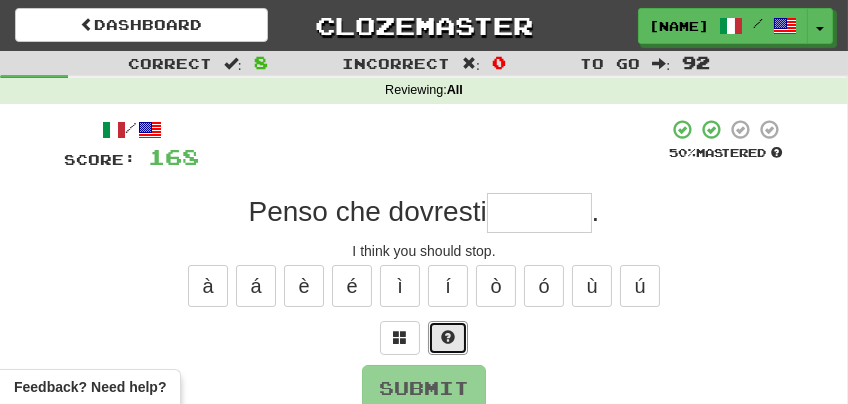 click at bounding box center (448, 338) 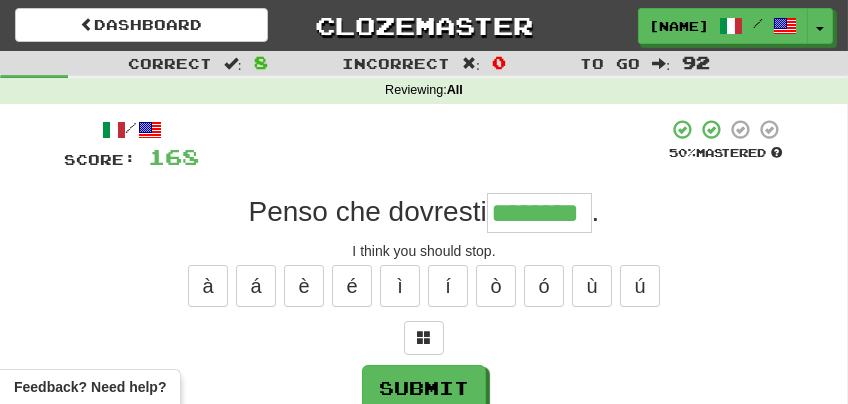 type on "********" 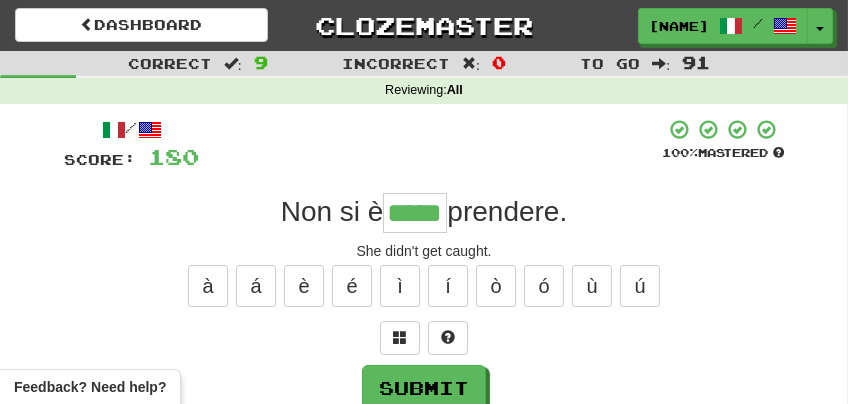 type on "*****" 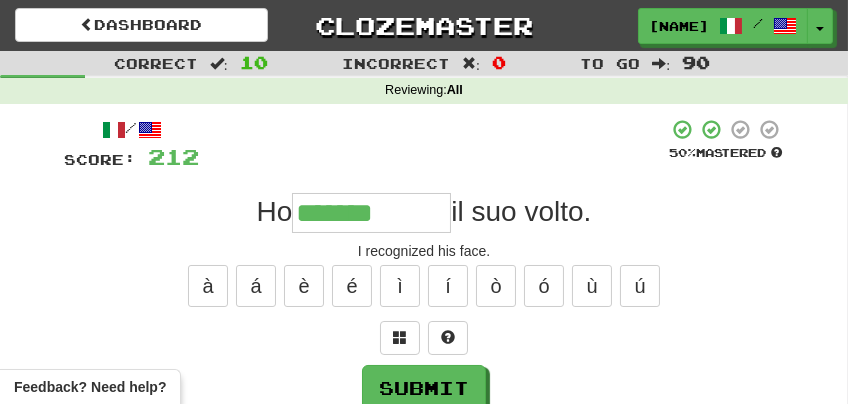type on "**********" 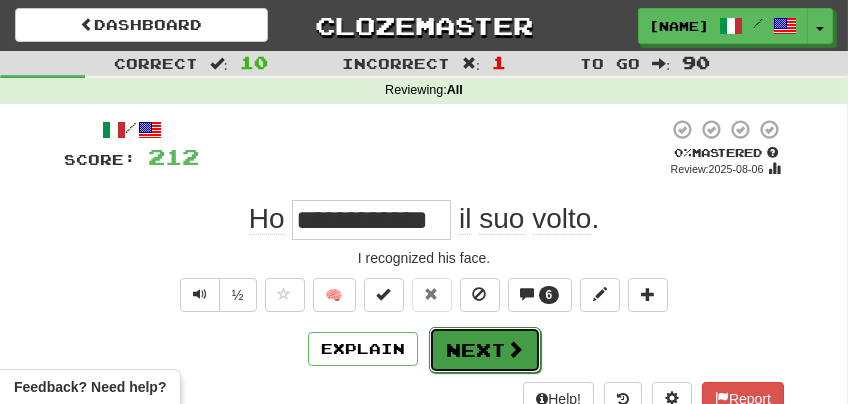 click on "Next" at bounding box center (485, 350) 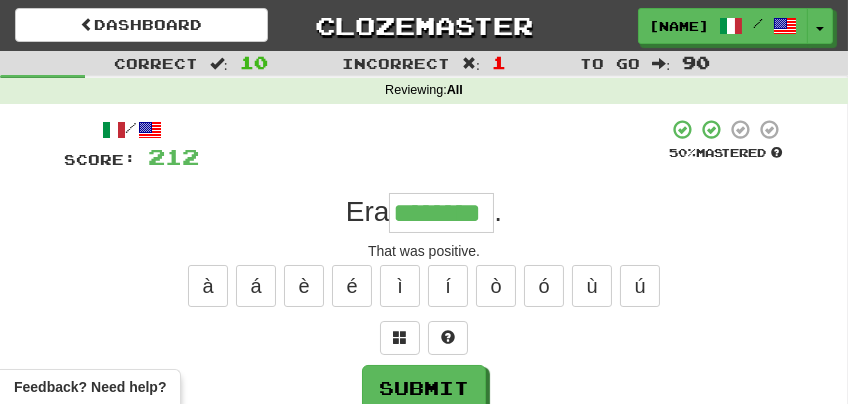 type on "********" 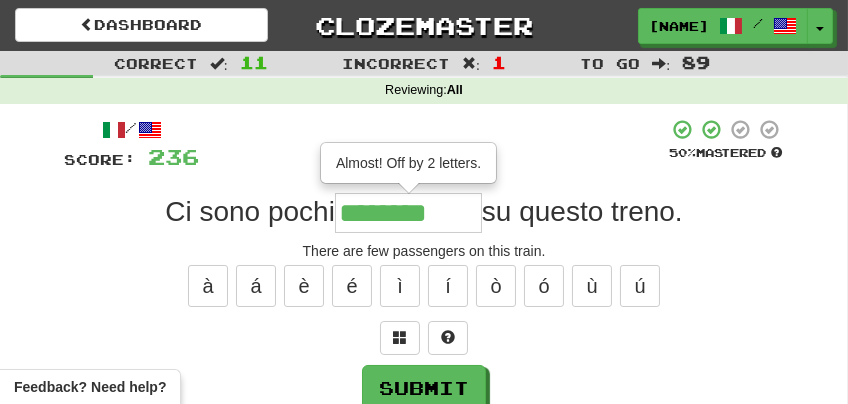 type on "**********" 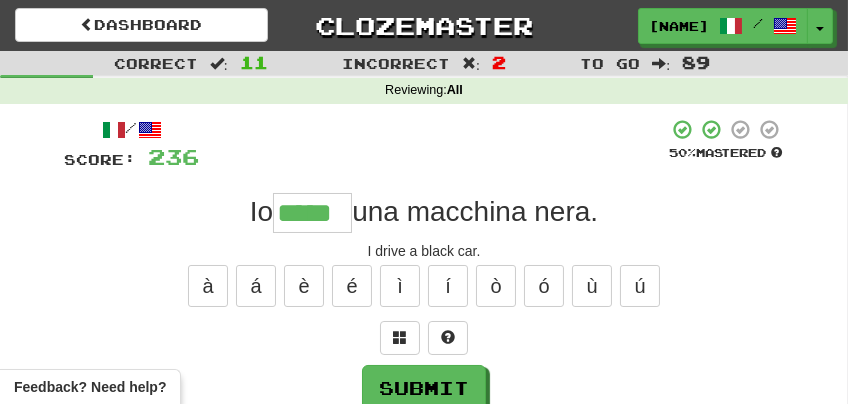 type on "*****" 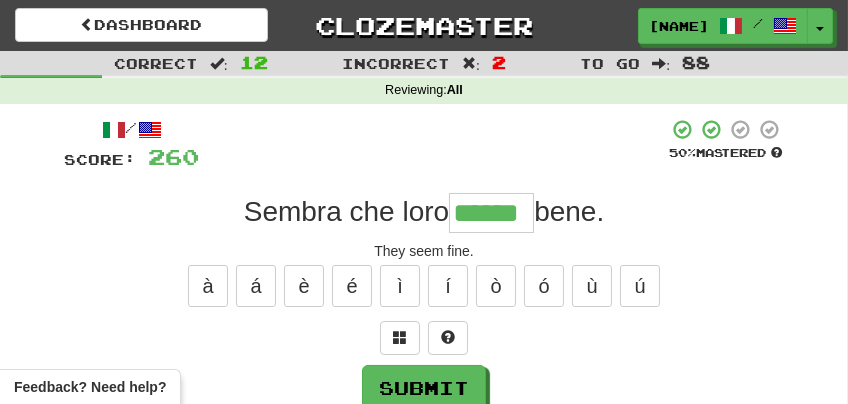 type on "******" 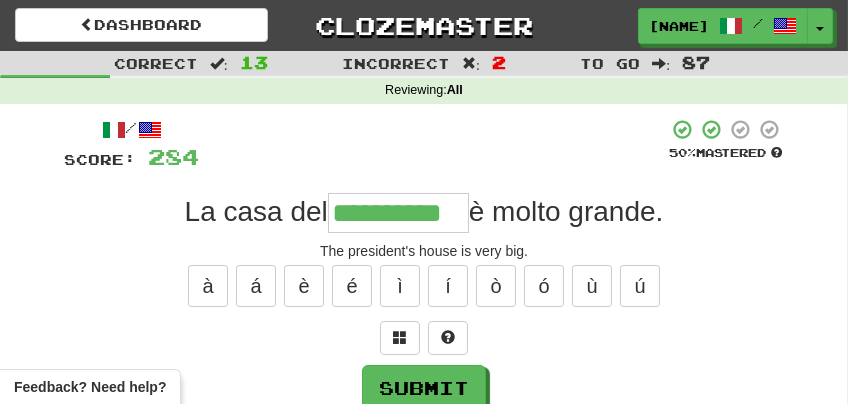 type on "**********" 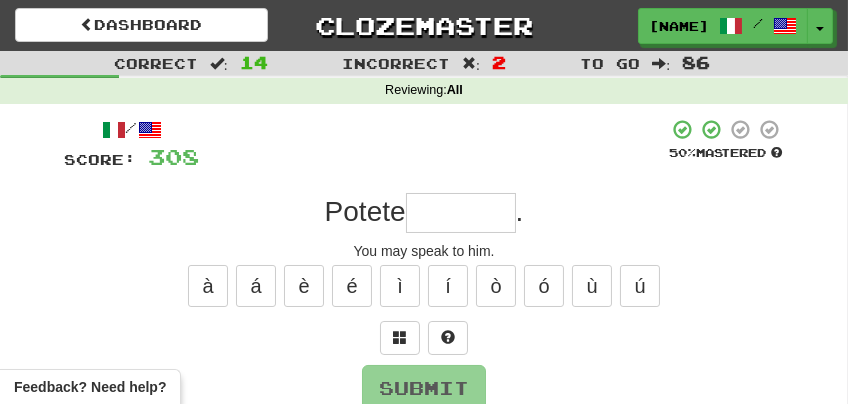 type on "*" 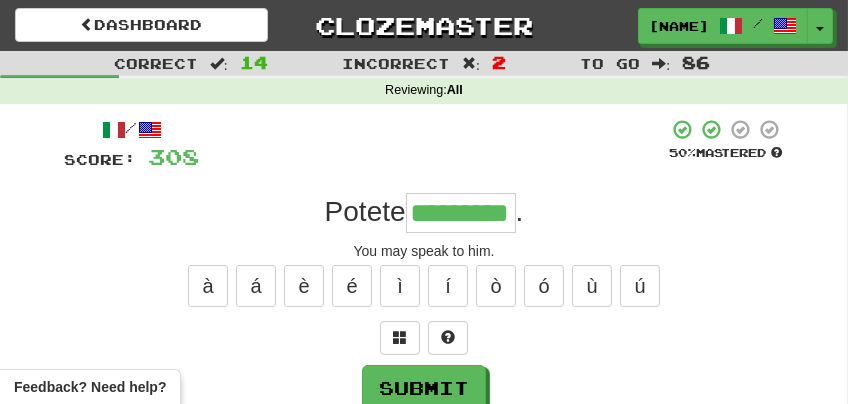 type on "*********" 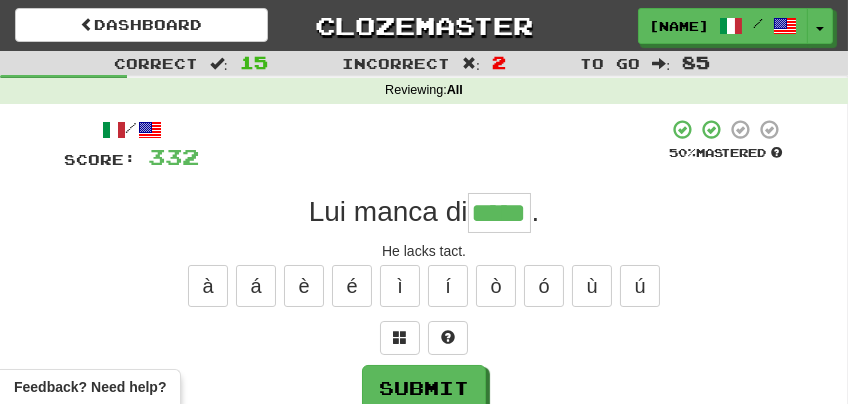 type on "*****" 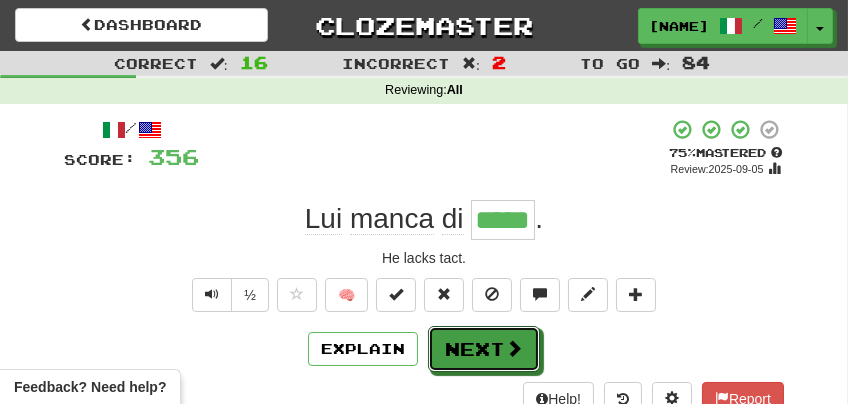 click on "Next" at bounding box center (484, 349) 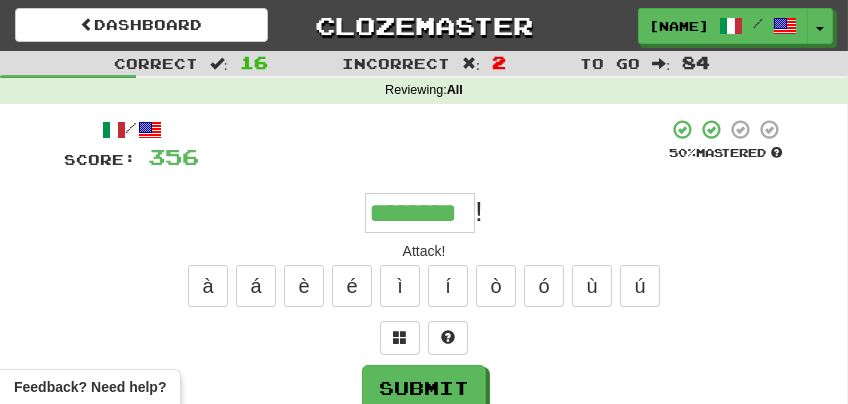 type on "********" 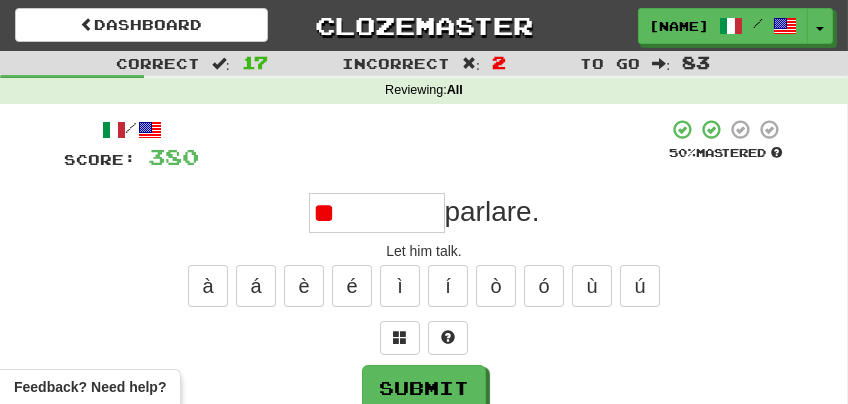 type on "*" 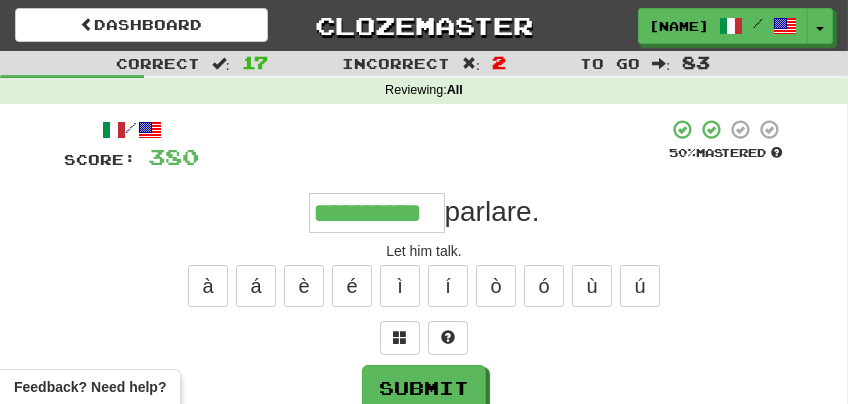 type on "**********" 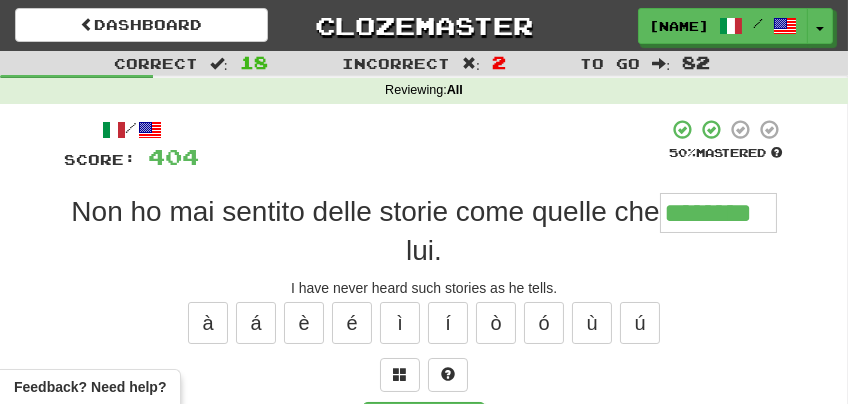 type on "********" 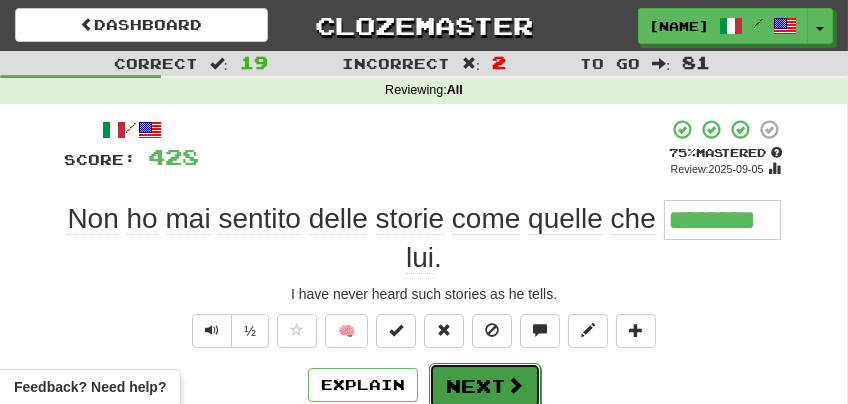 click on "Next" at bounding box center (485, 386) 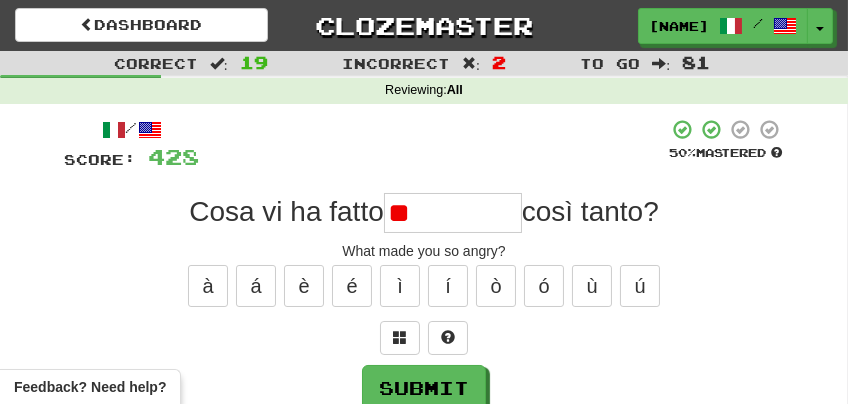 type on "*" 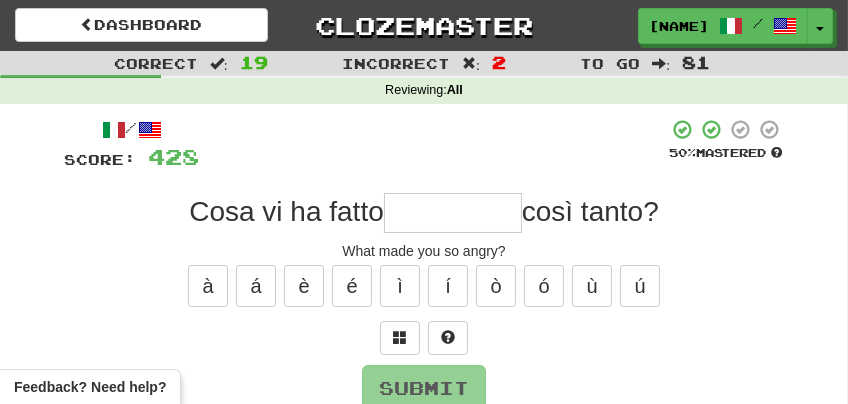 type on "*" 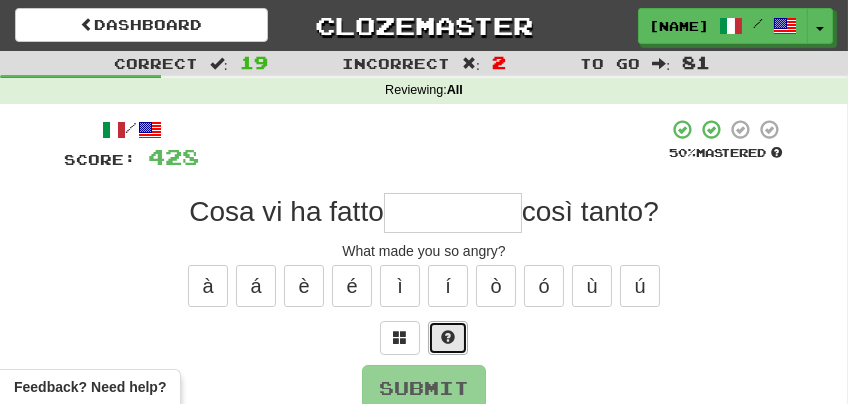 click at bounding box center (448, 337) 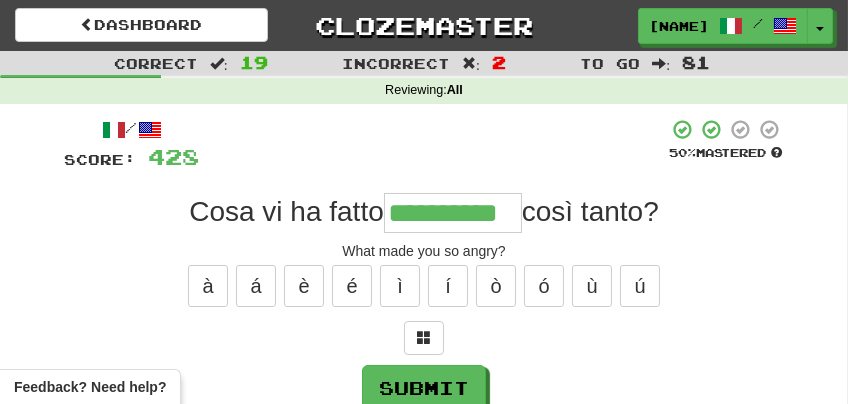 type on "**********" 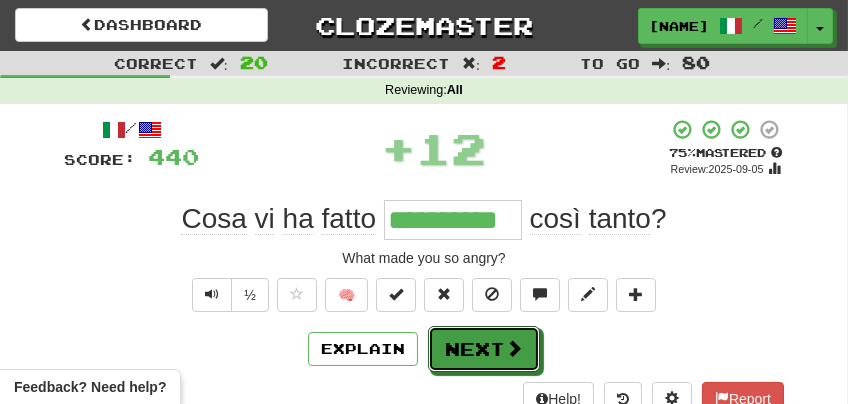 click on "Next" at bounding box center (484, 349) 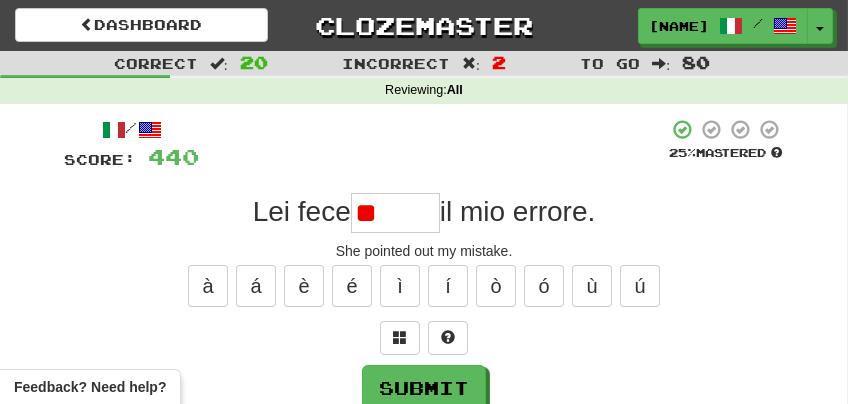 type on "*" 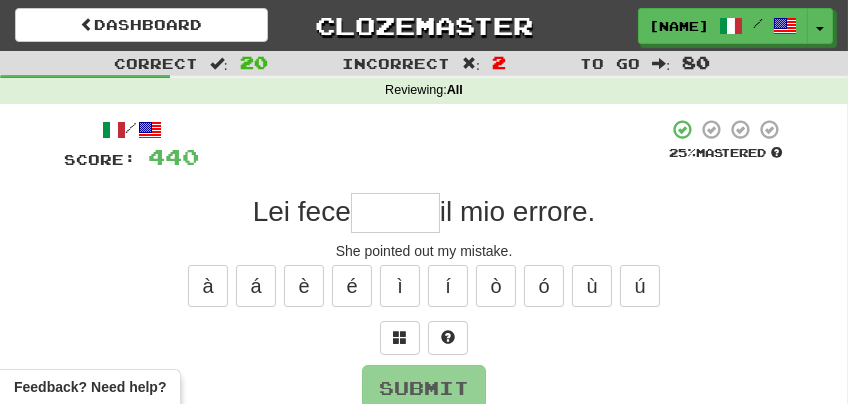 type on "******" 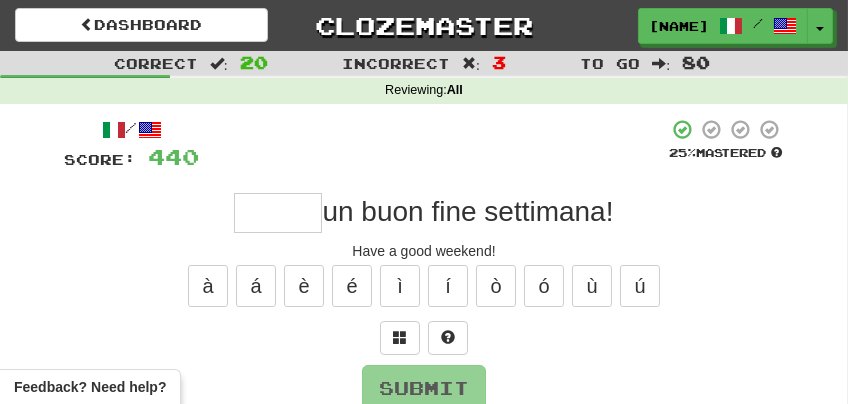 type on "*" 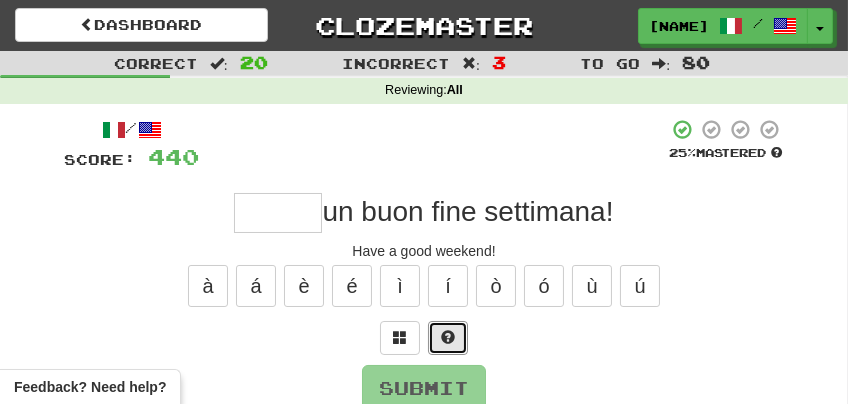 click at bounding box center (448, 338) 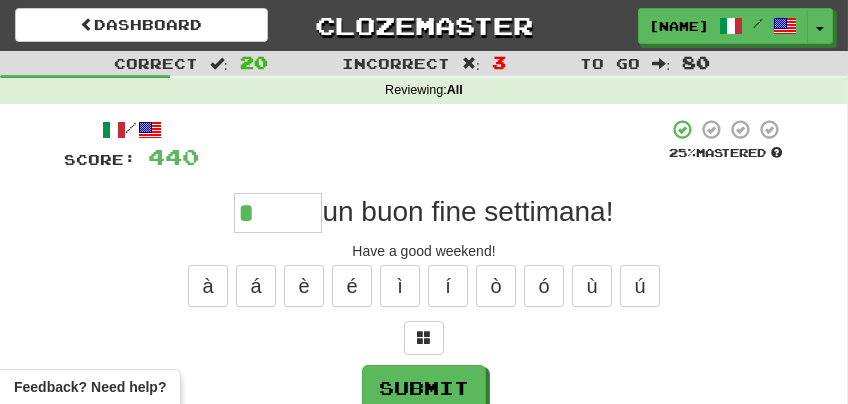 type on "*****" 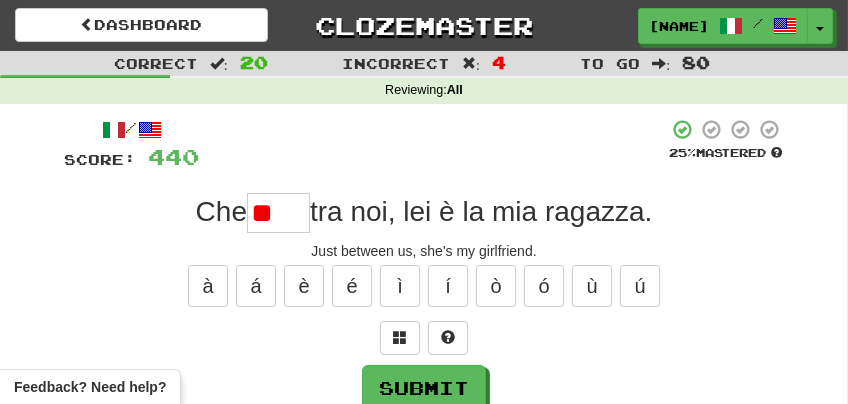 type on "*" 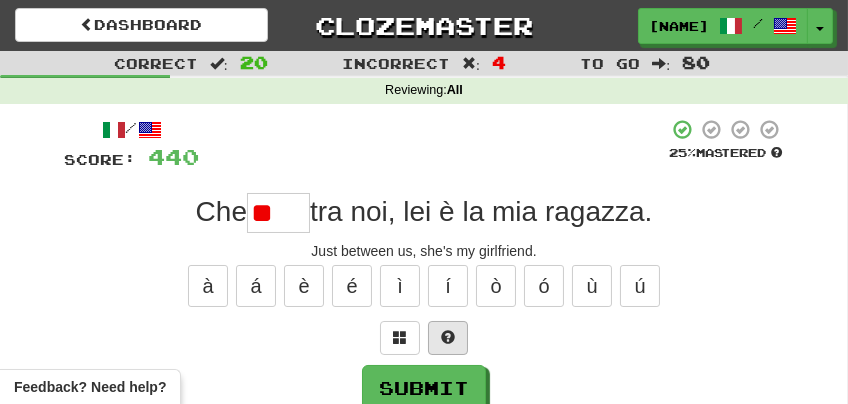 type on "*" 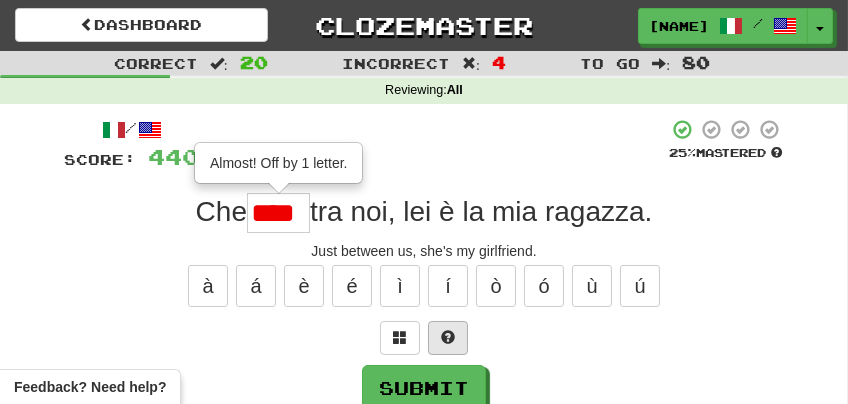 scroll, scrollTop: 0, scrollLeft: 0, axis: both 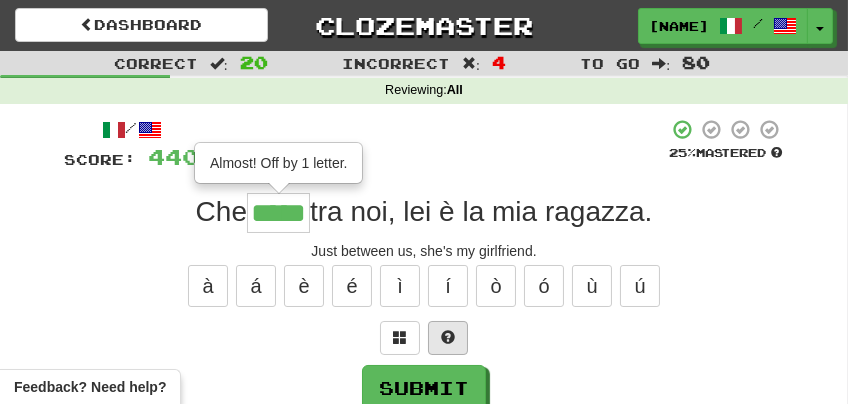 type on "*****" 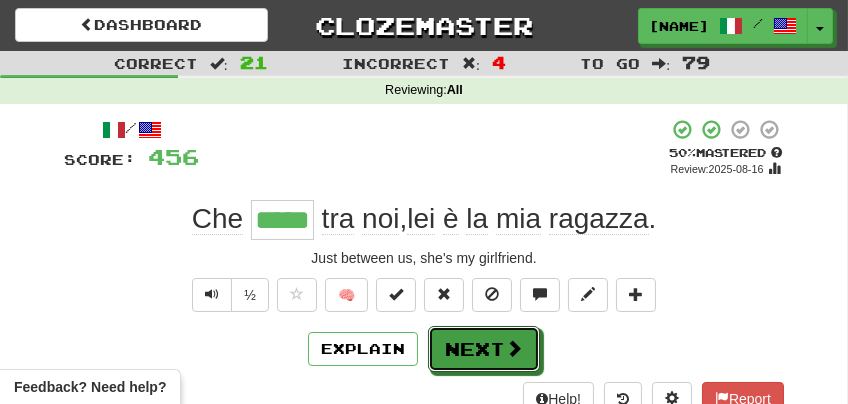 click on "Next" at bounding box center (484, 349) 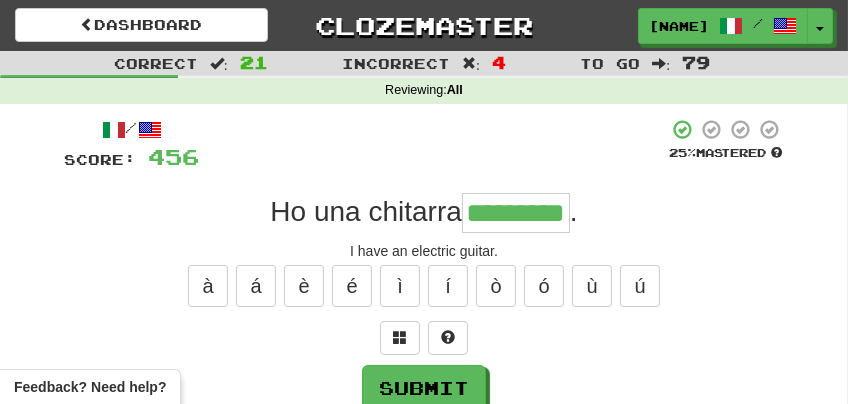 type on "*********" 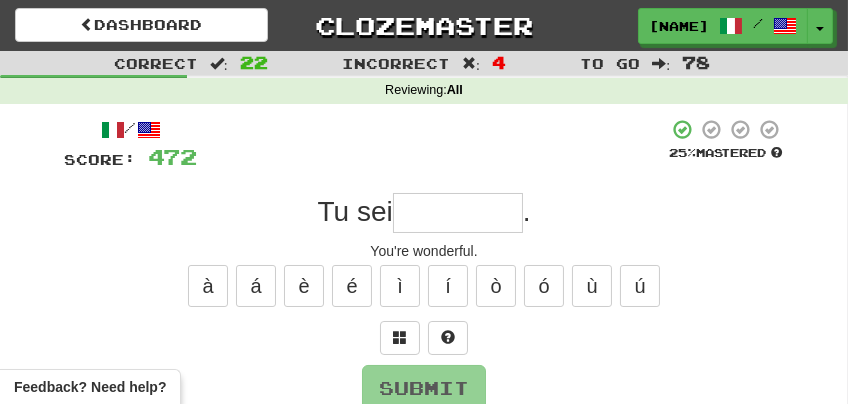 type on "*" 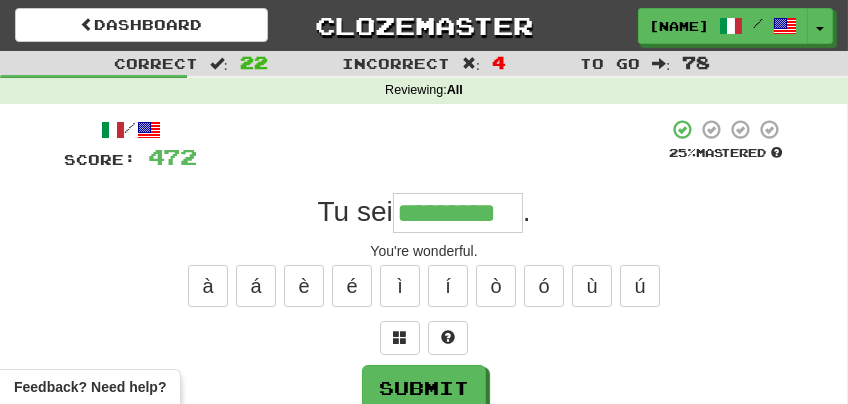 type on "*********" 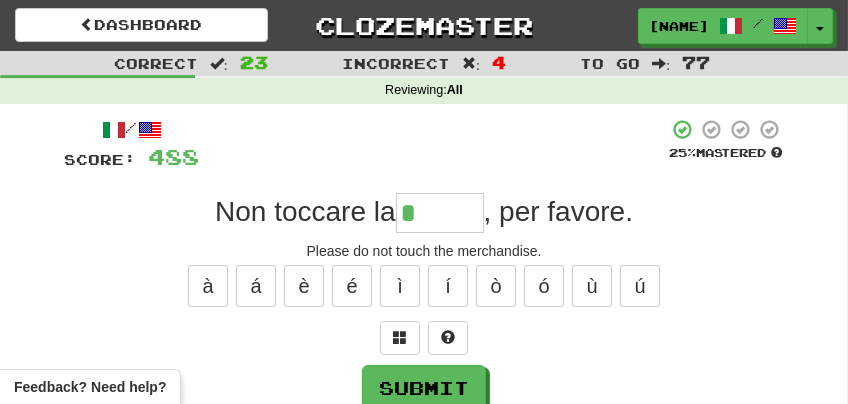 type on "*****" 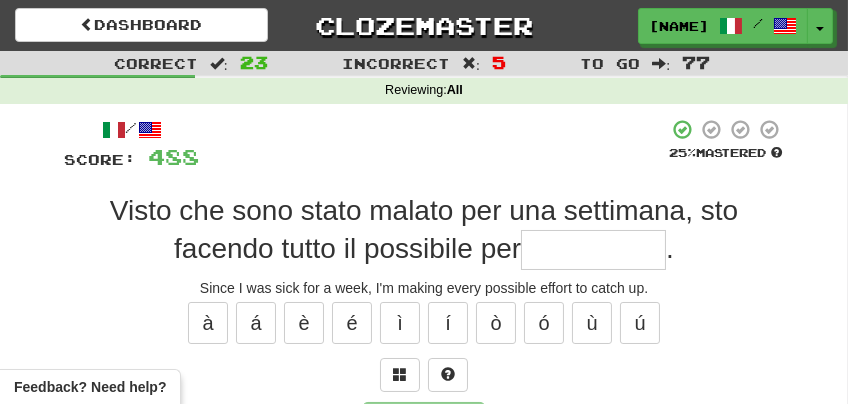 type on "*" 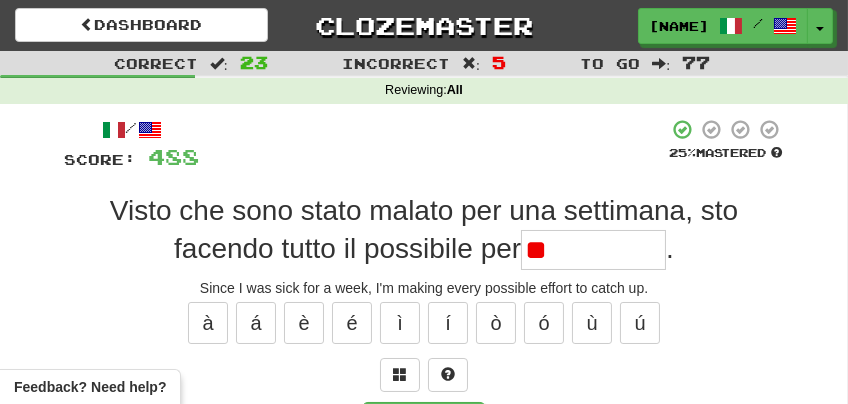 type on "*" 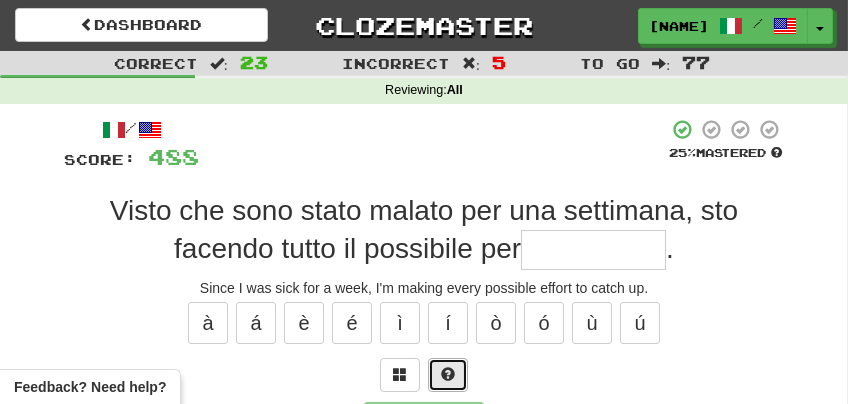 click at bounding box center [448, 375] 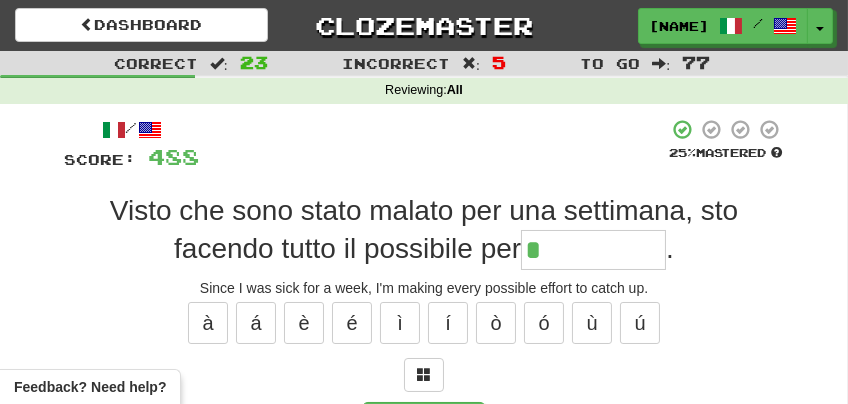 type on "**********" 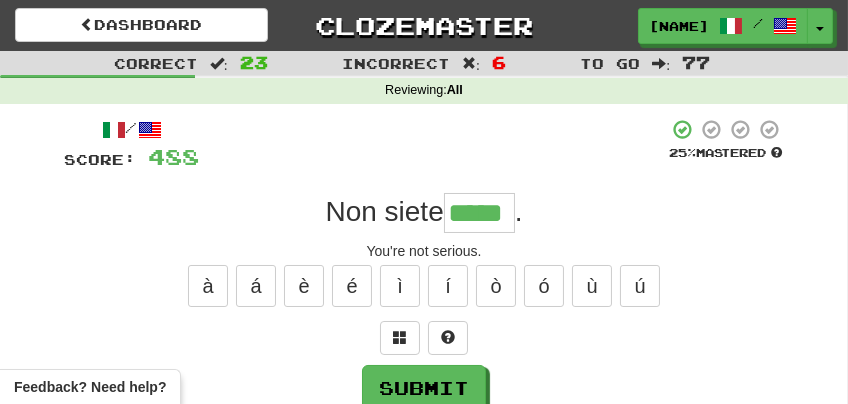 type on "*****" 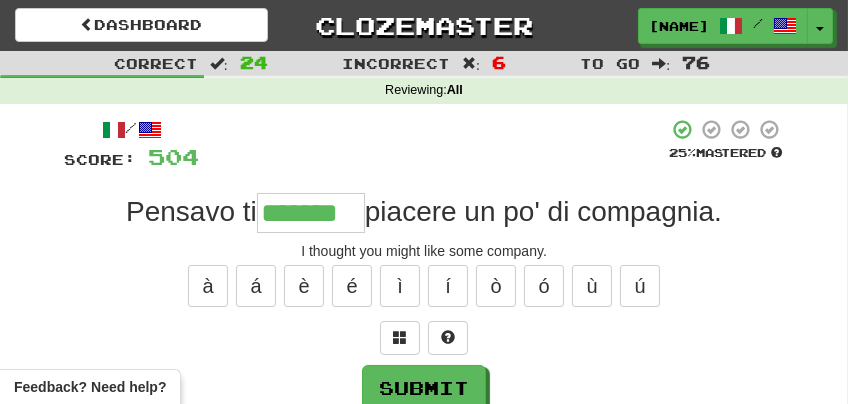 type on "*******" 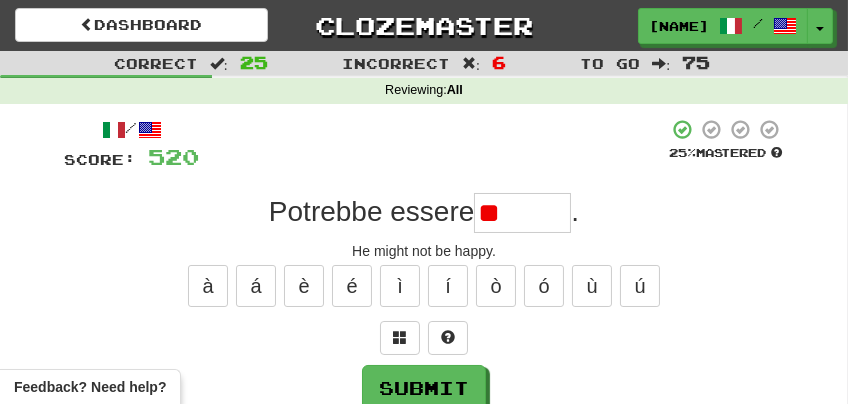 type on "*" 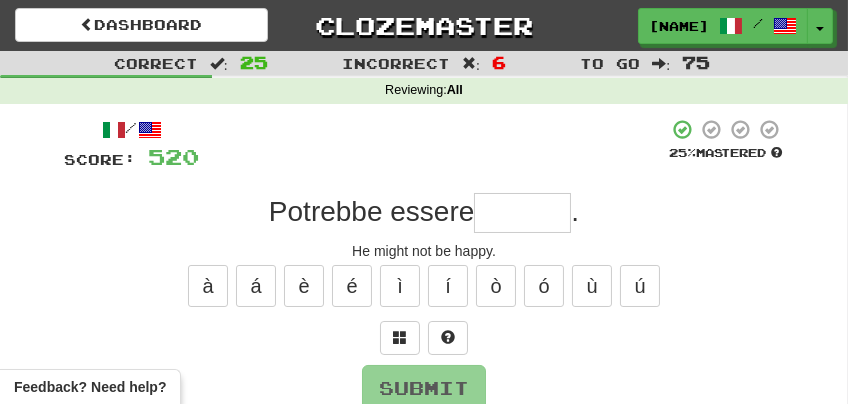 type on "*" 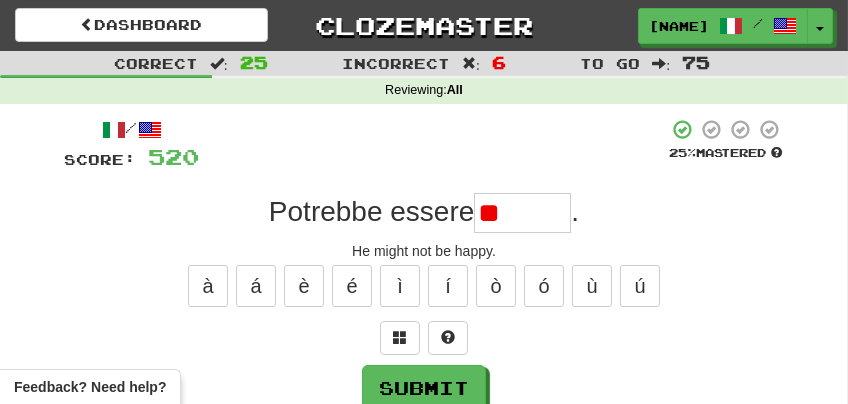 type on "*" 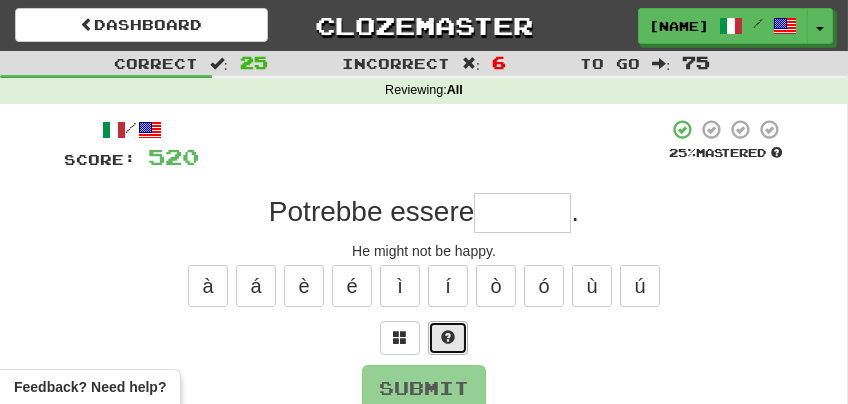 click at bounding box center [448, 338] 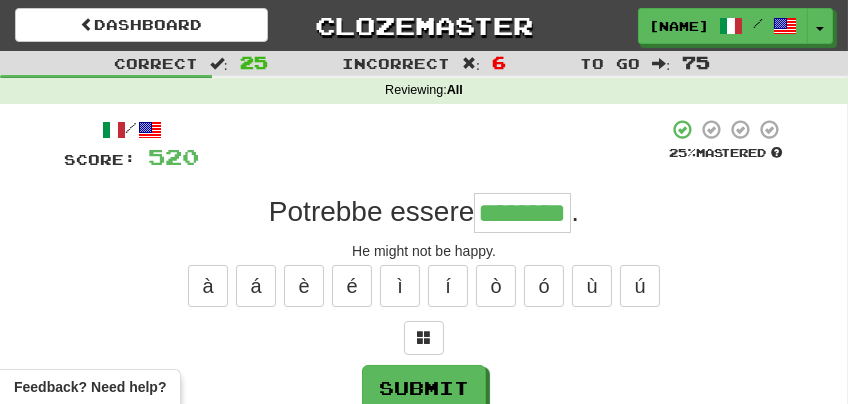 type on "********" 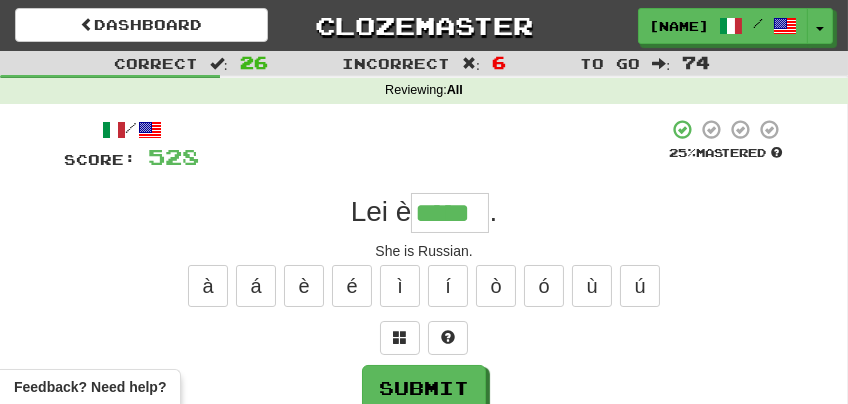 type on "*****" 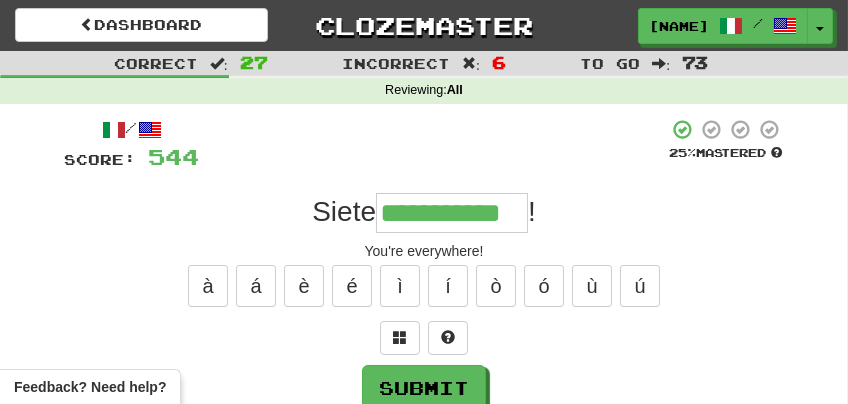 type on "**********" 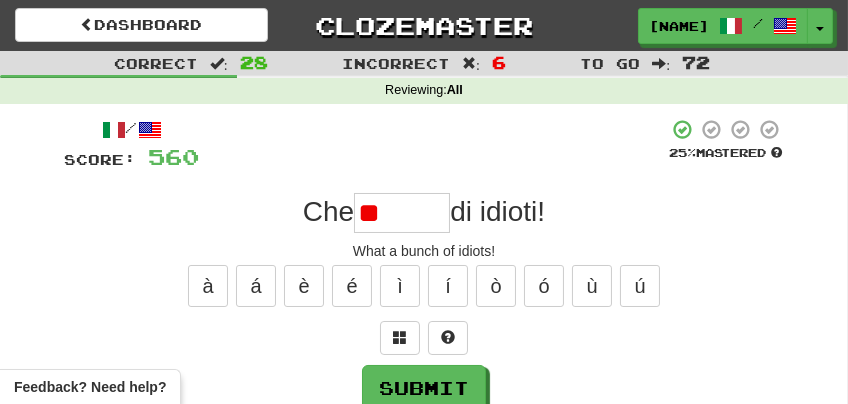 type on "*" 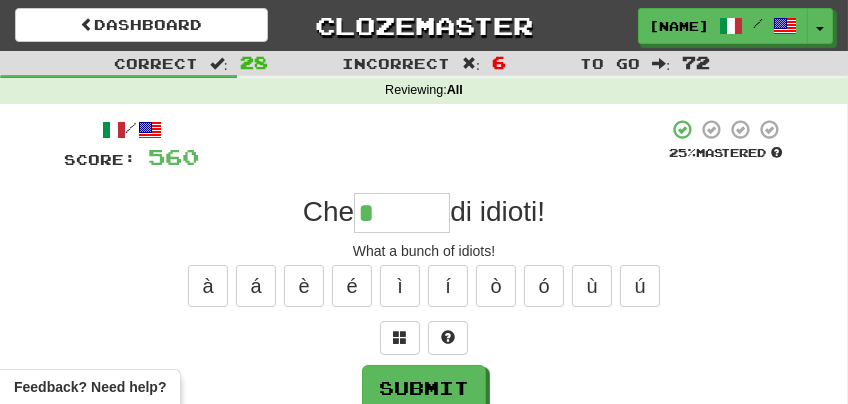 type on "******" 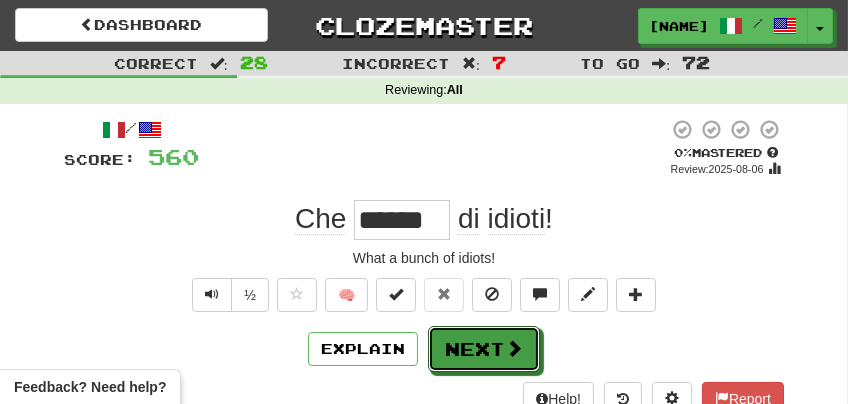 click on "Next" at bounding box center [484, 349] 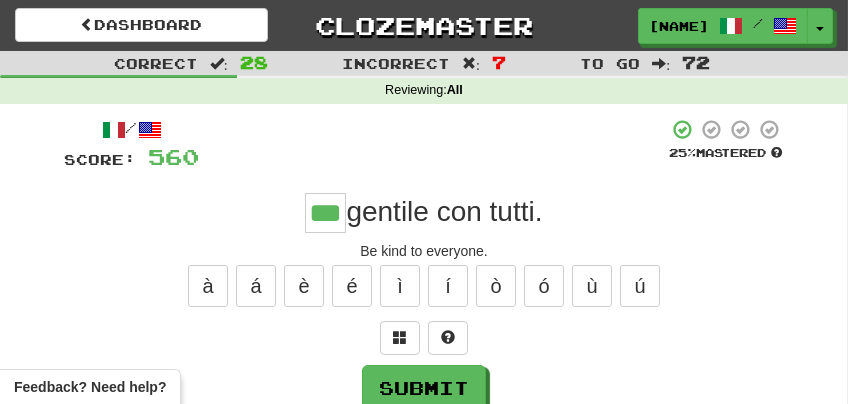 type on "***" 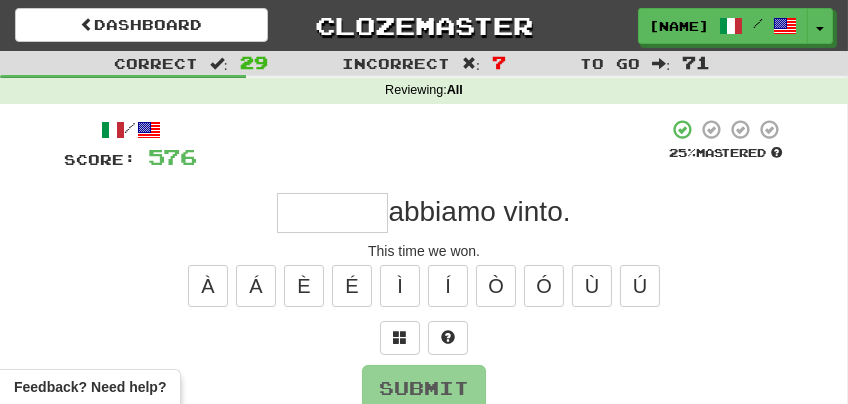 type on "*" 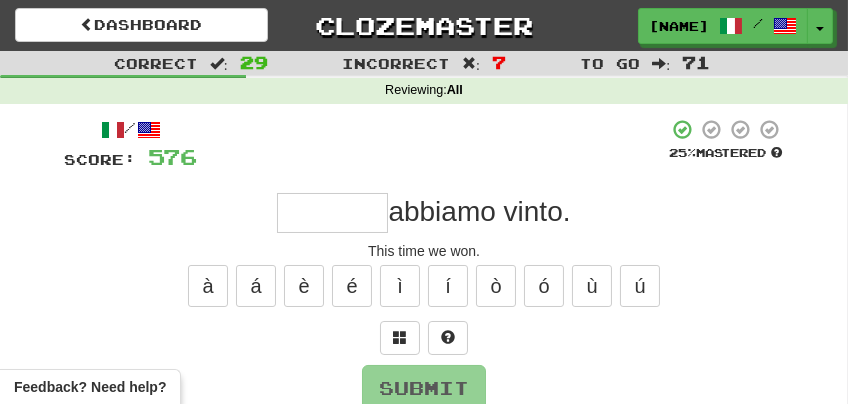 type on "*" 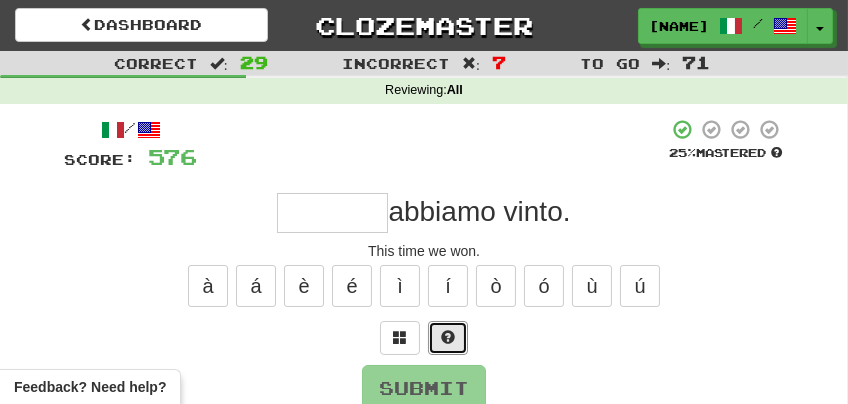 click at bounding box center [448, 338] 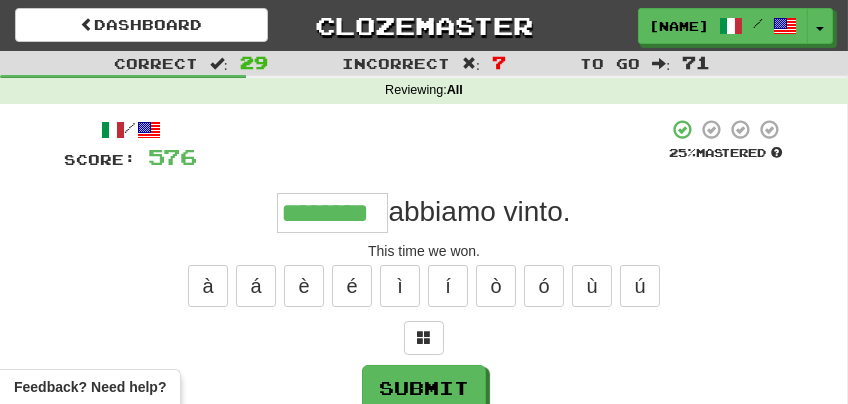 type on "********" 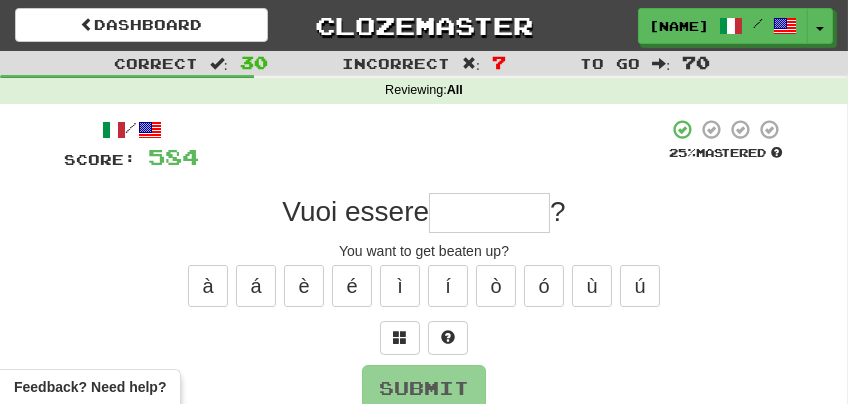 type on "*" 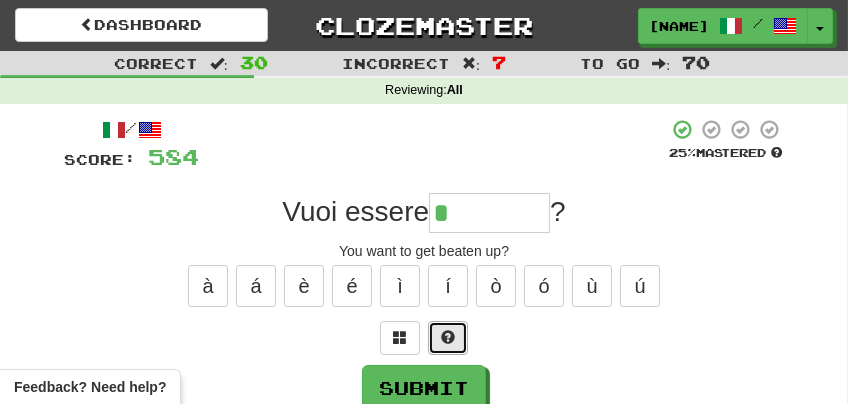 click at bounding box center (448, 338) 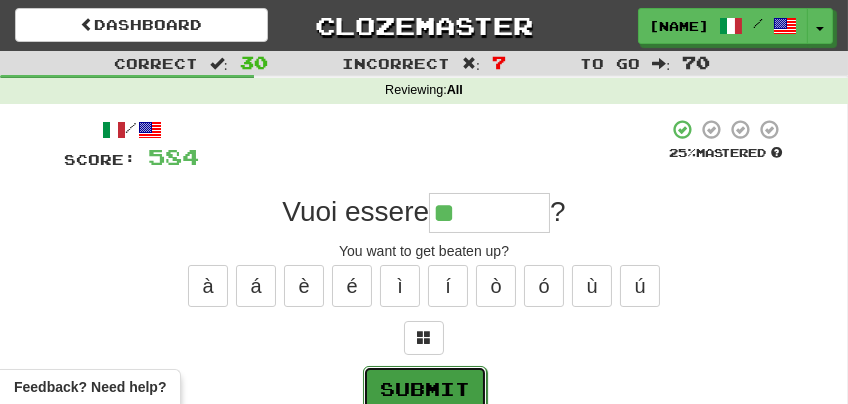 click on "Submit" at bounding box center (425, 389) 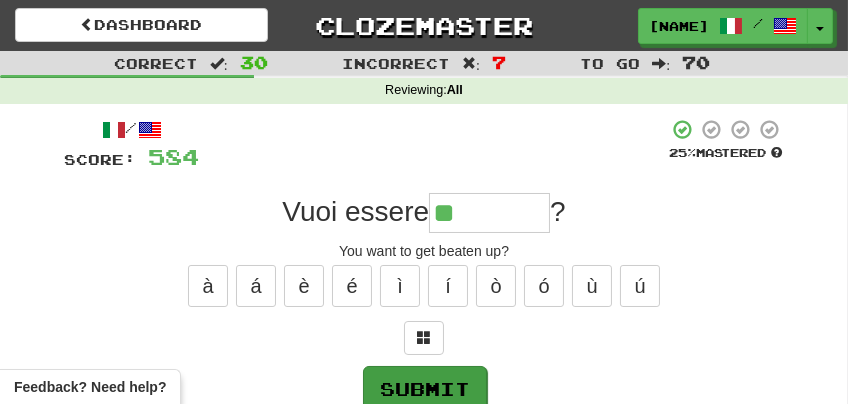 type on "*********" 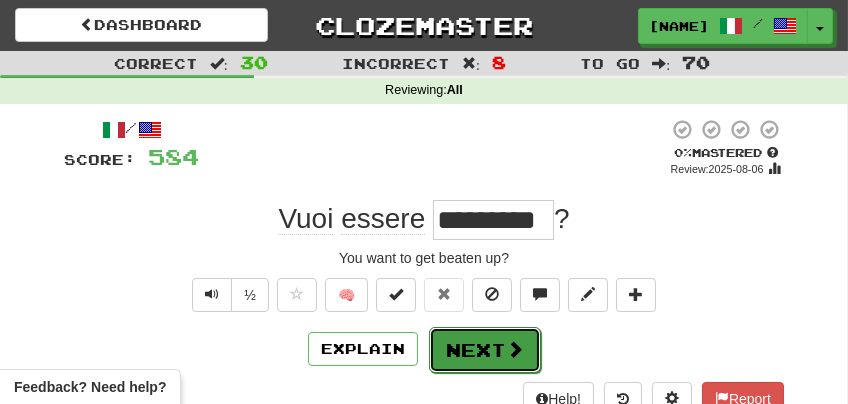 click on "Next" at bounding box center [485, 350] 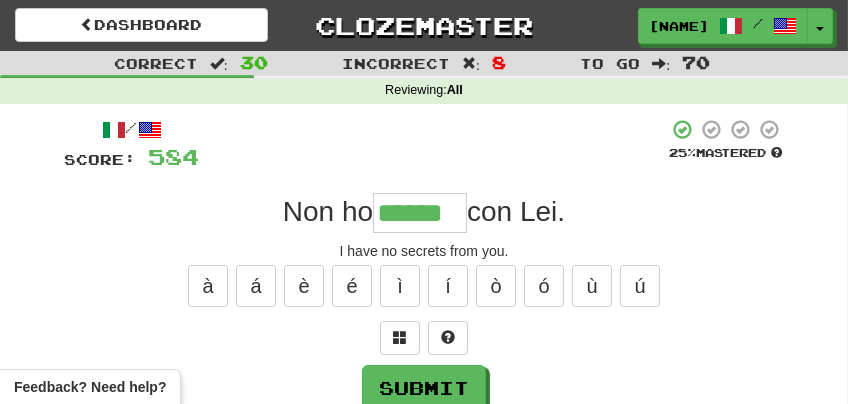 scroll, scrollTop: 0, scrollLeft: 0, axis: both 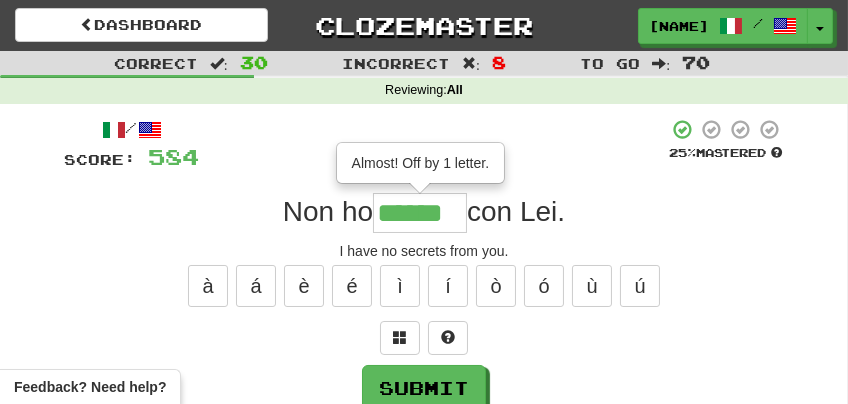 type on "*******" 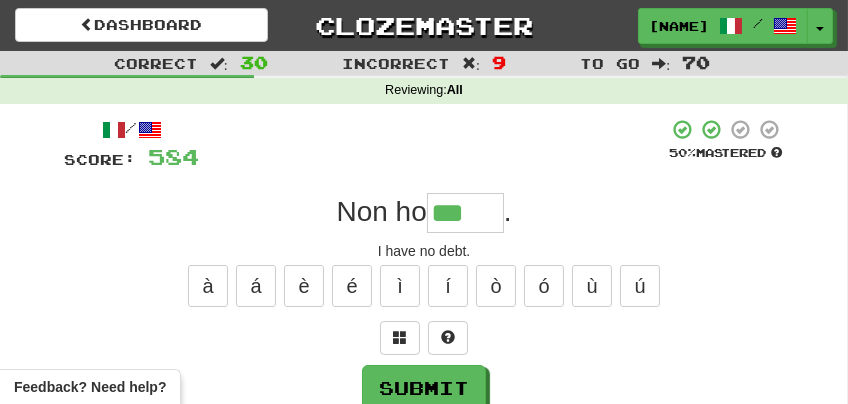 type on "******" 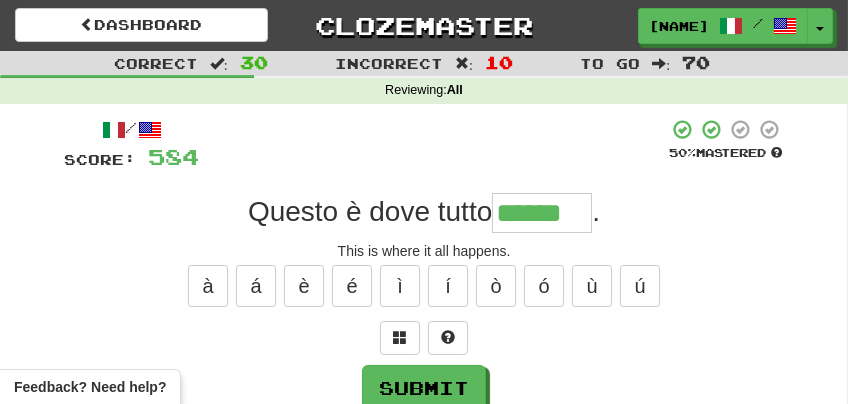 type on "******" 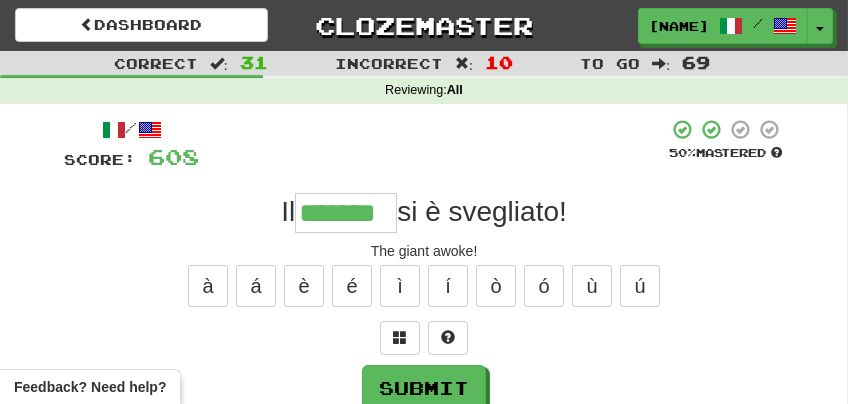 type on "*******" 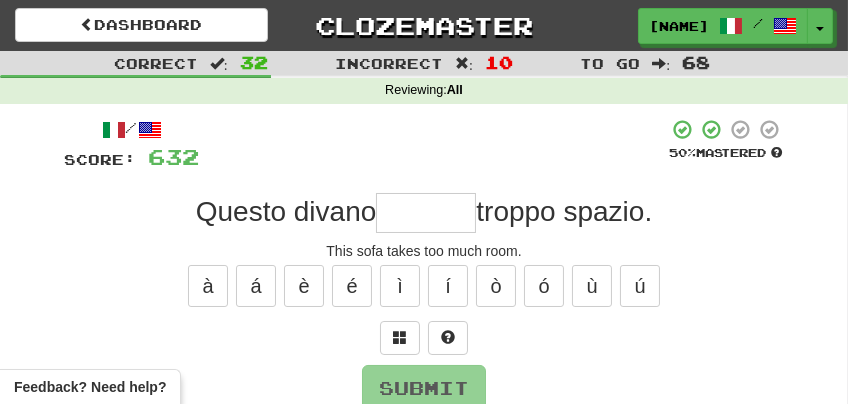 type on "*" 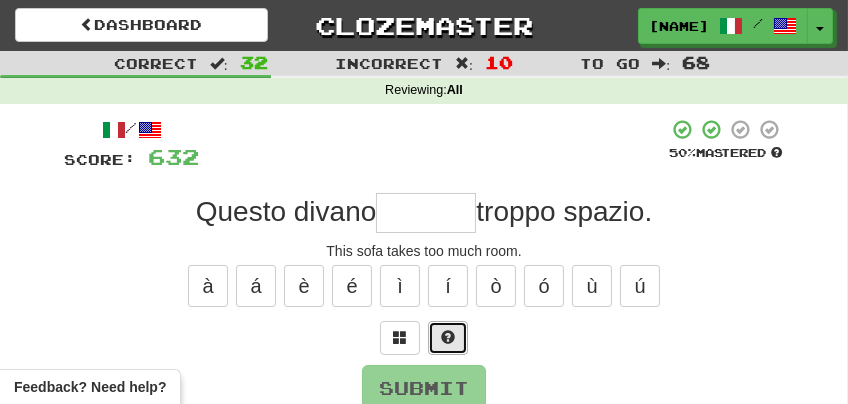 click at bounding box center [448, 338] 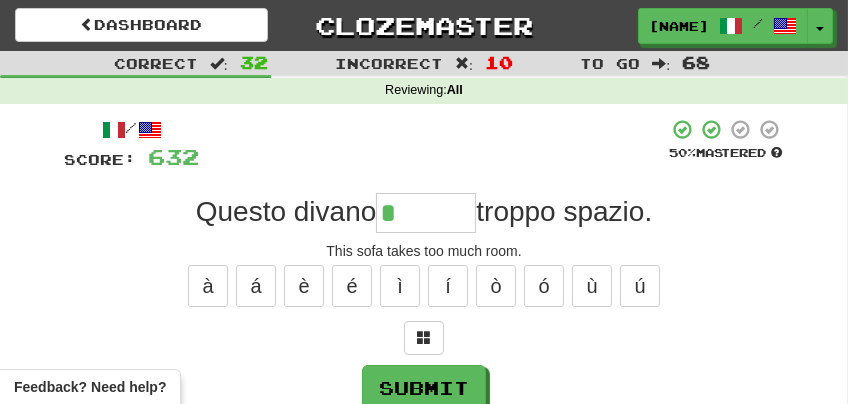 type on "******" 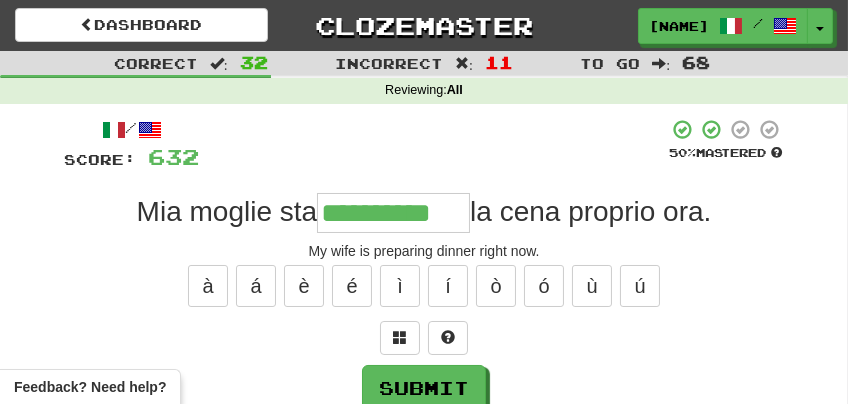 type on "**********" 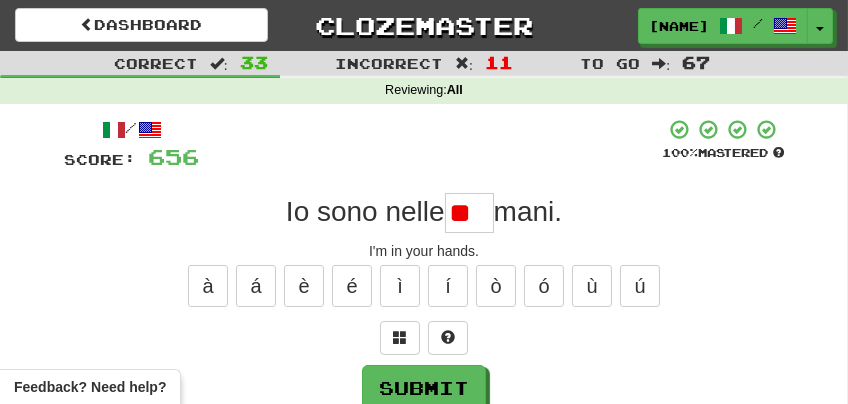 type on "*" 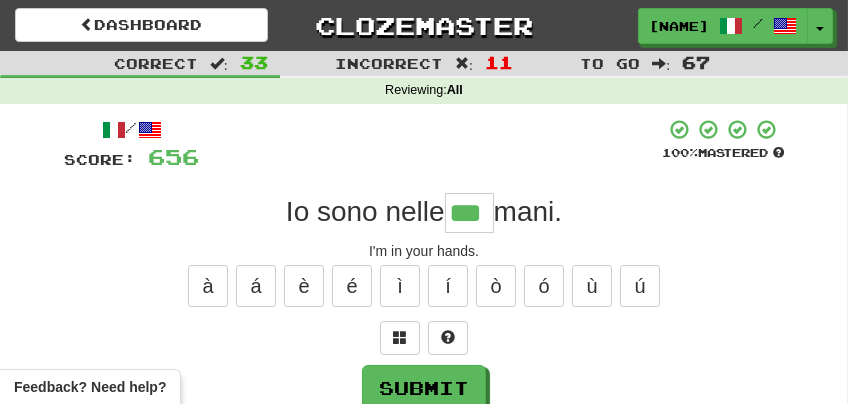 type on "***" 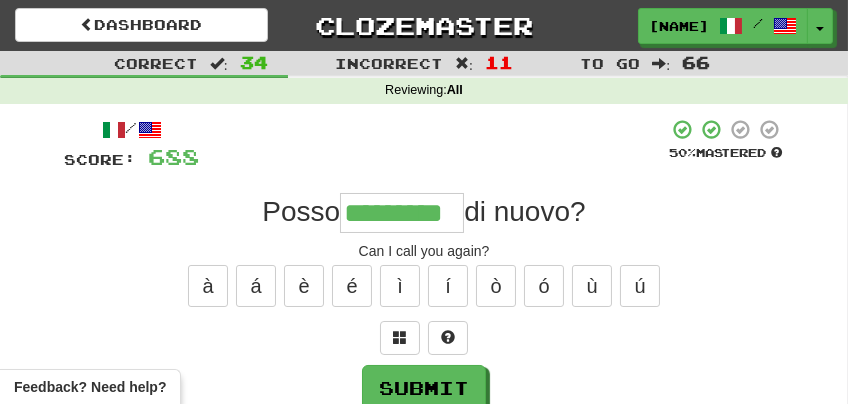 type on "*********" 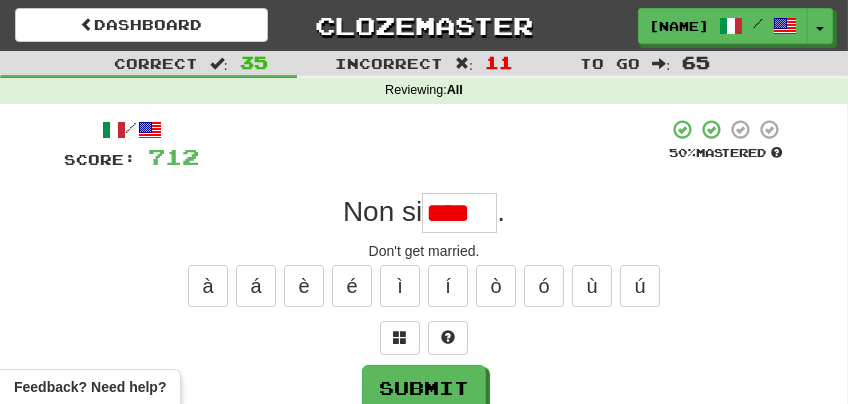 scroll, scrollTop: 0, scrollLeft: 0, axis: both 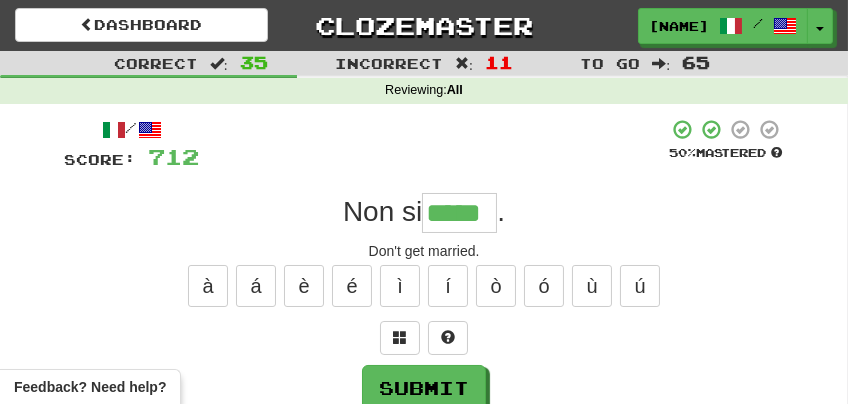 type on "*****" 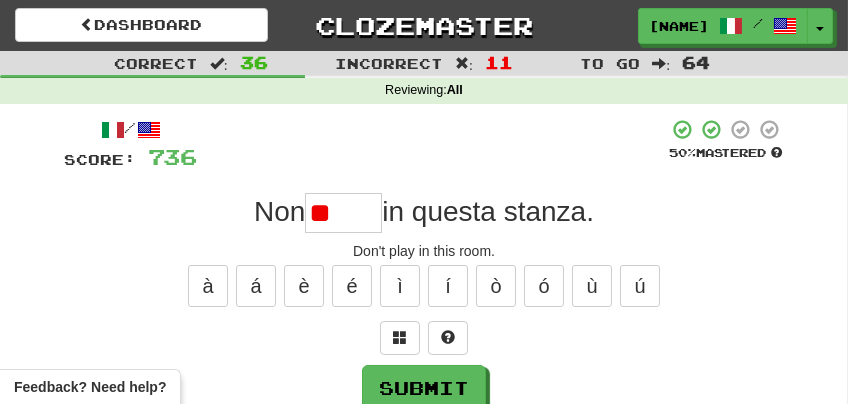 type on "*" 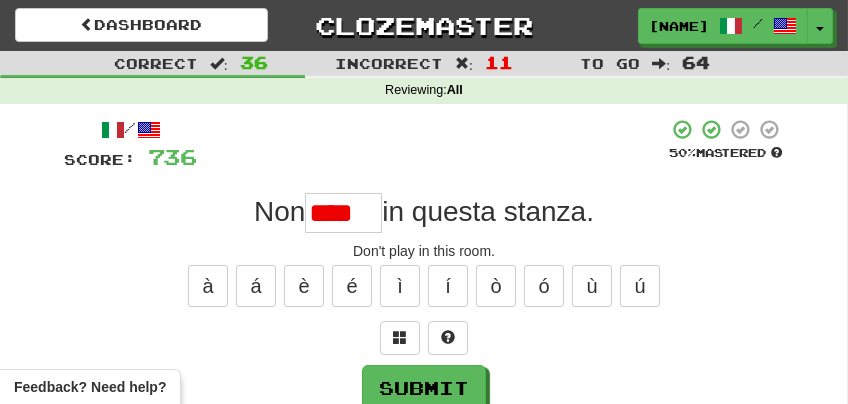 scroll, scrollTop: 0, scrollLeft: 0, axis: both 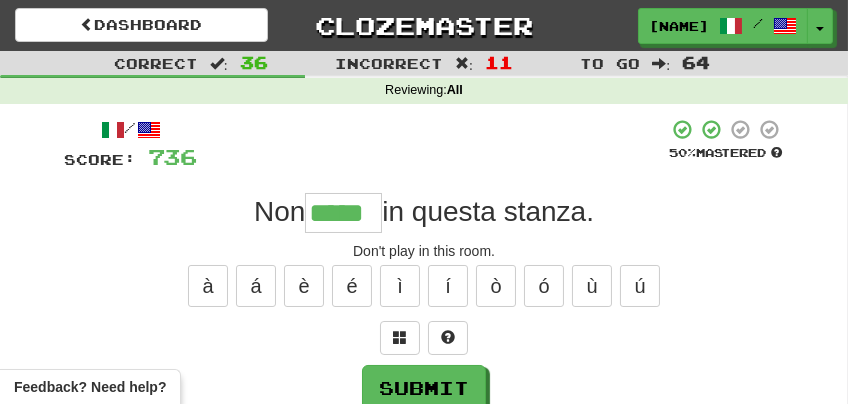 type on "*****" 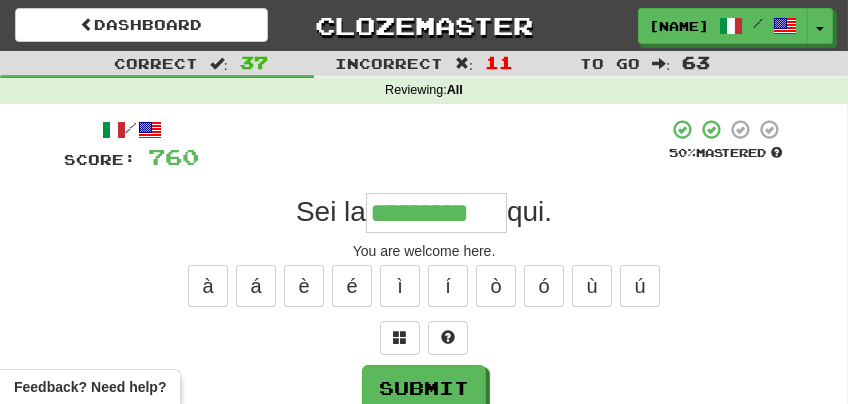 type on "*********" 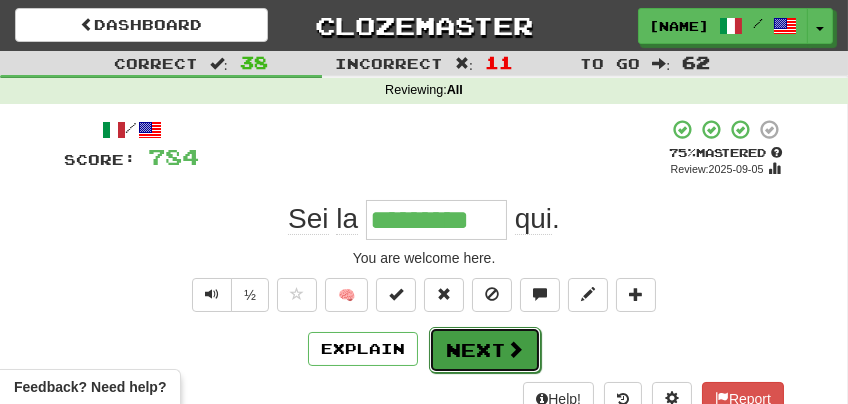click at bounding box center [515, 349] 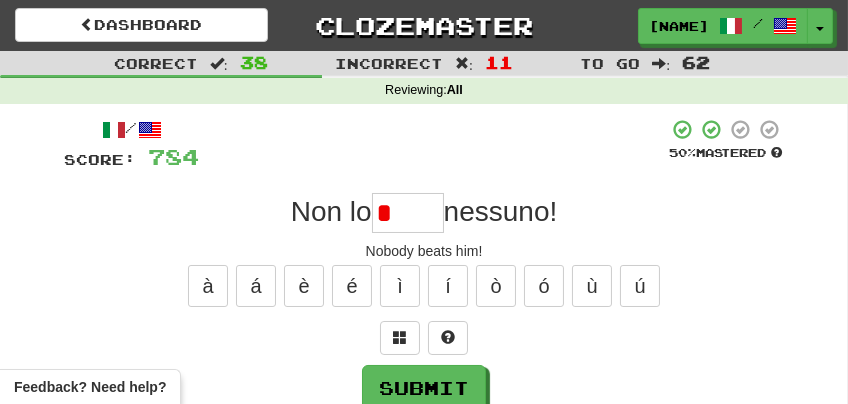 type on "*" 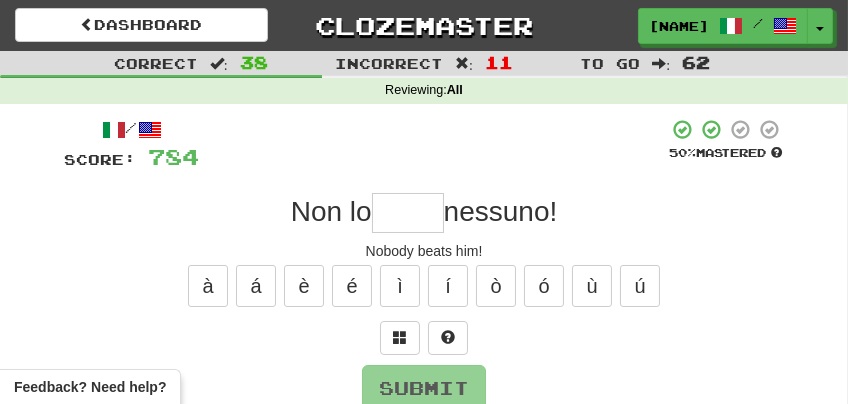 type on "*" 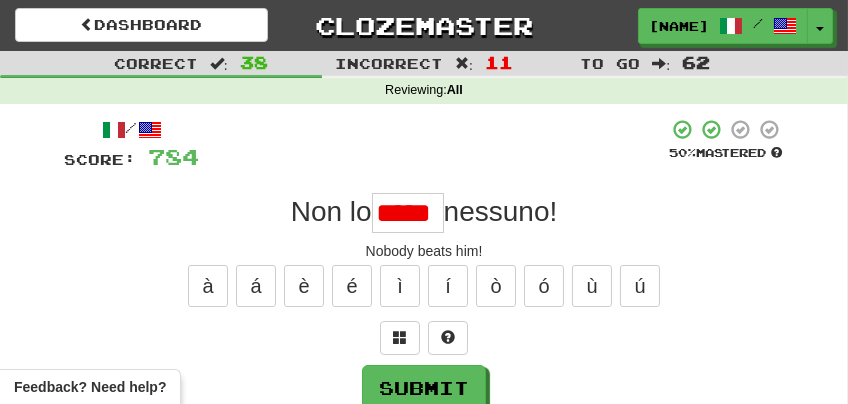scroll, scrollTop: 0, scrollLeft: 0, axis: both 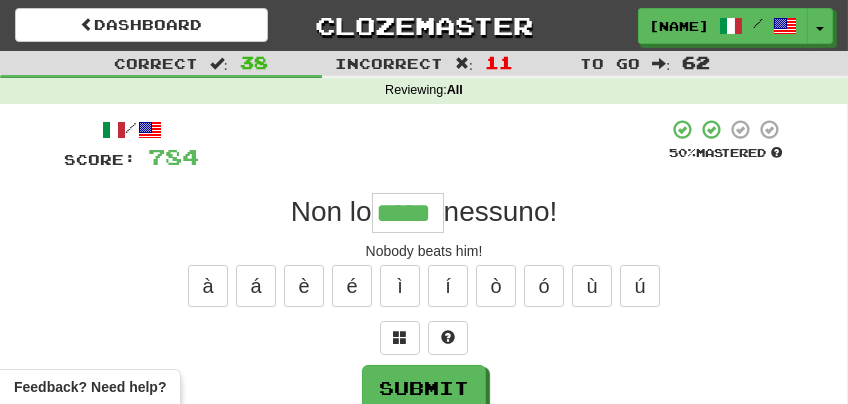 type on "*****" 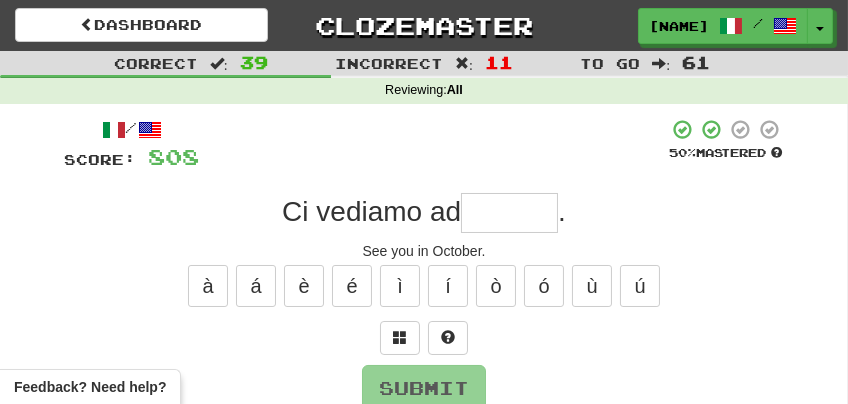 type on "*" 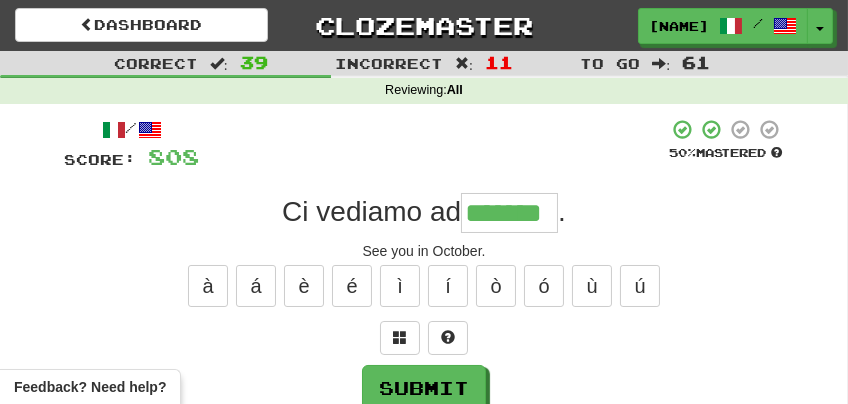 type on "*******" 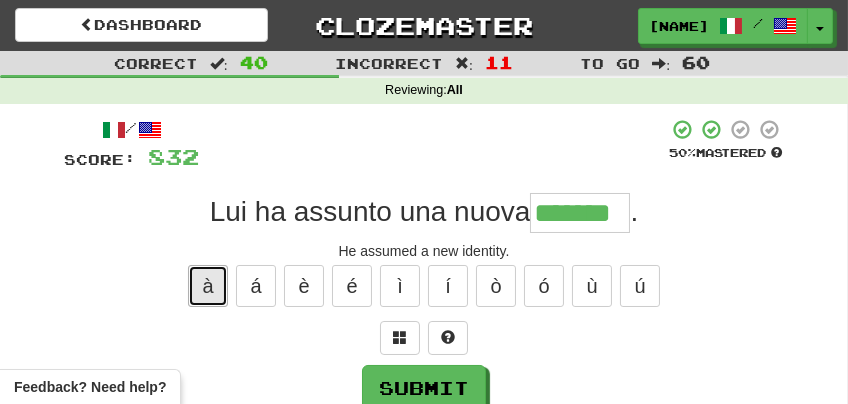 click on "à" at bounding box center (208, 286) 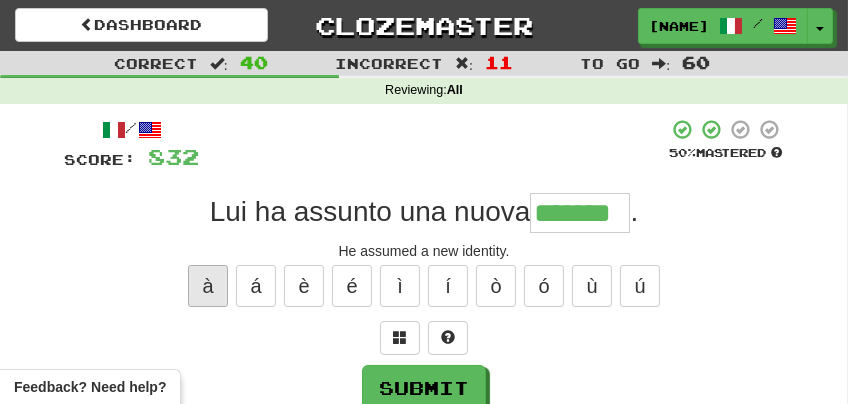 type on "********" 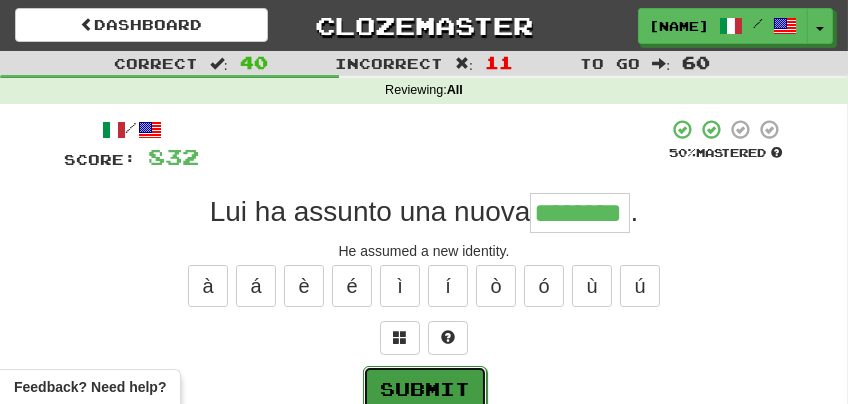 click on "Submit" at bounding box center (425, 389) 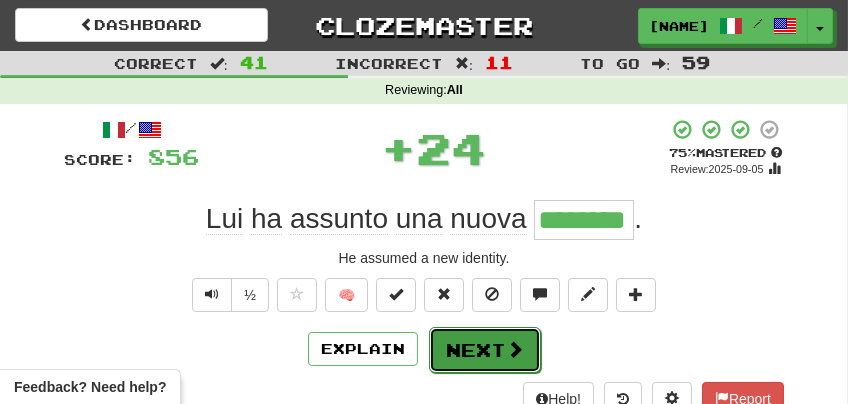 click on "Next" at bounding box center [485, 350] 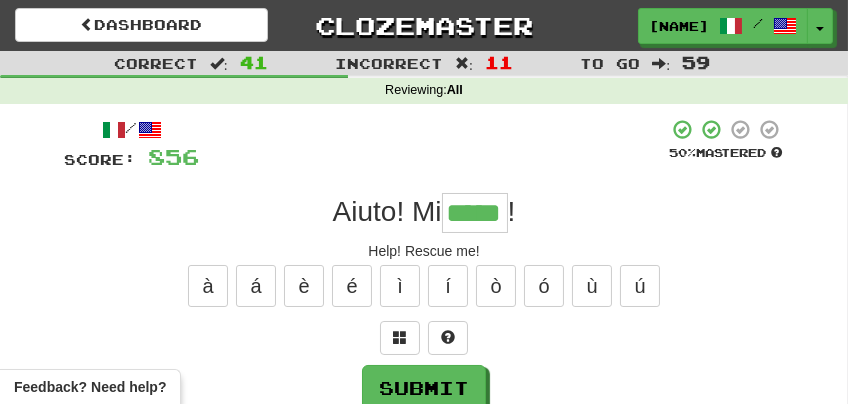 type on "*****" 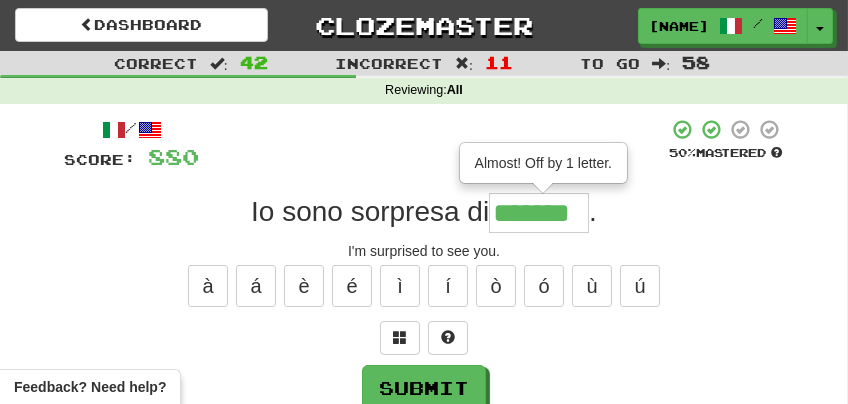 type on "*******" 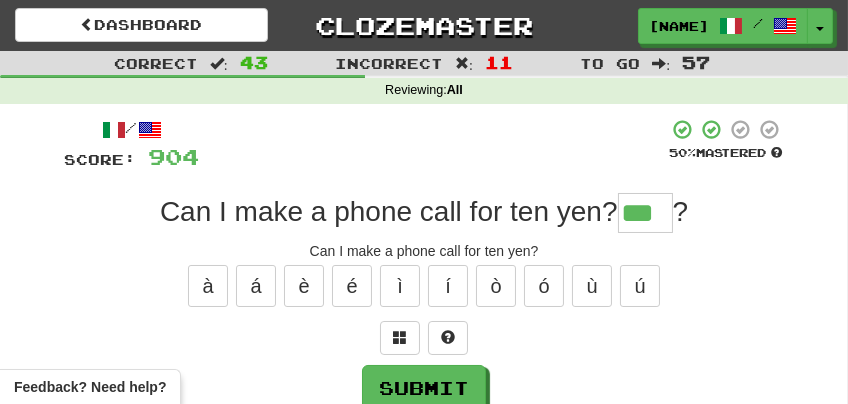 type on "***" 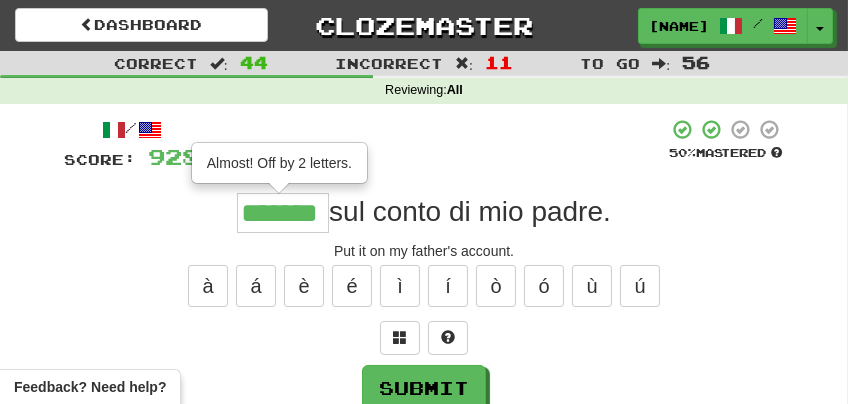 type on "*******" 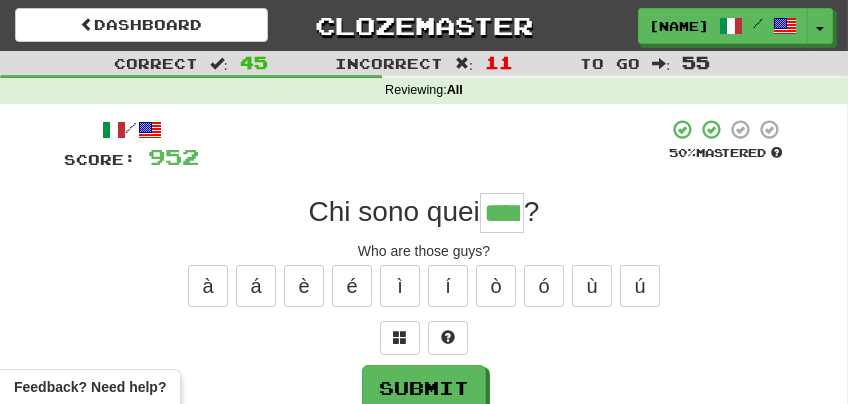 type on "****" 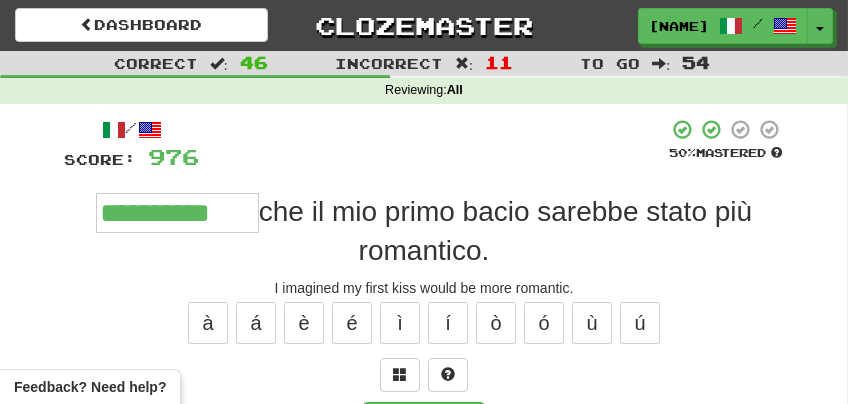 type on "**********" 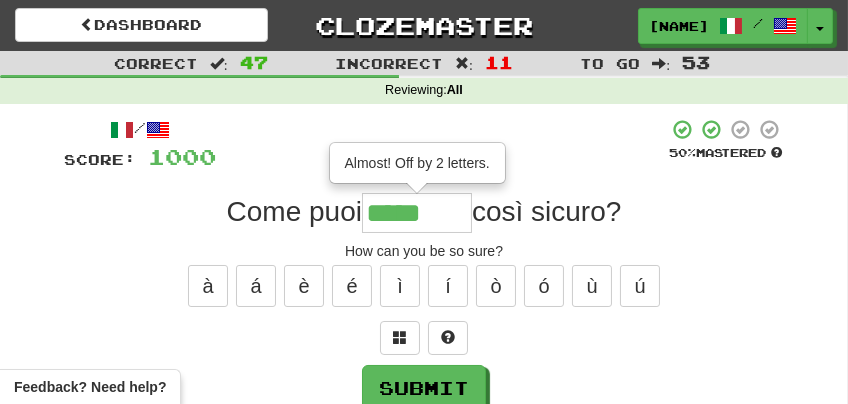 type on "*******" 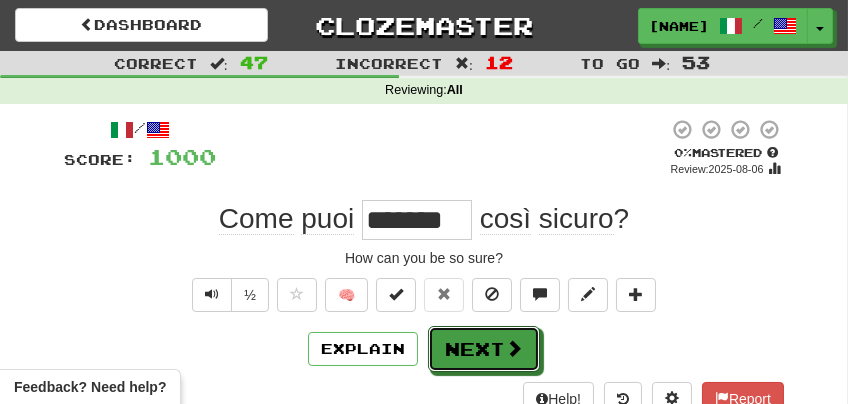 click on "Next" at bounding box center (484, 349) 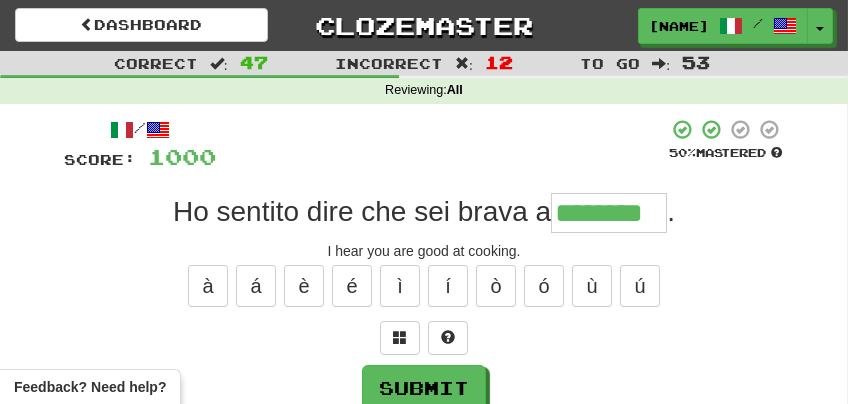 type on "********" 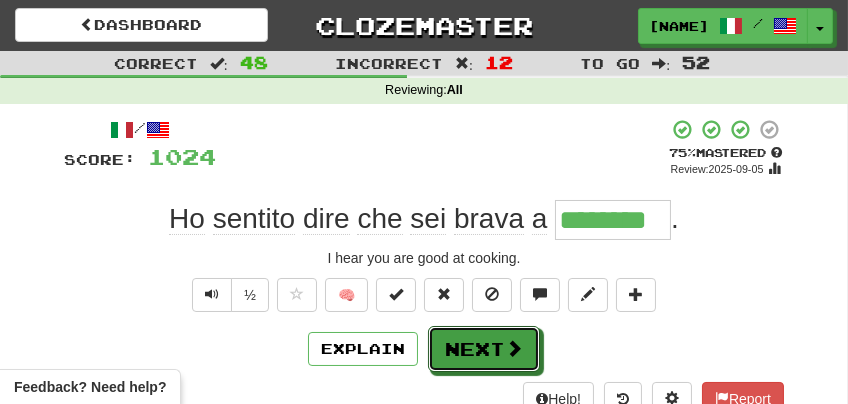 click on "Next" at bounding box center [484, 349] 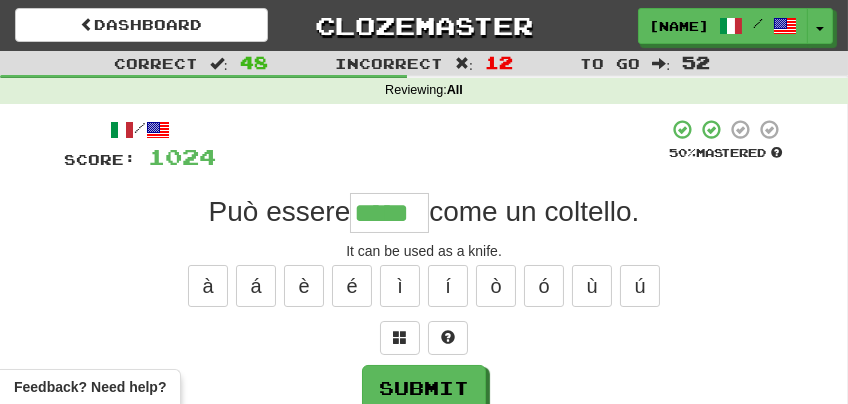 type on "*****" 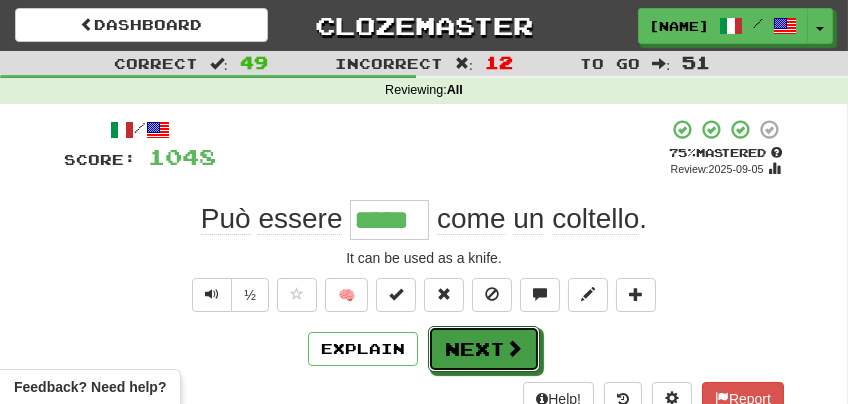 click on "Next" at bounding box center (484, 349) 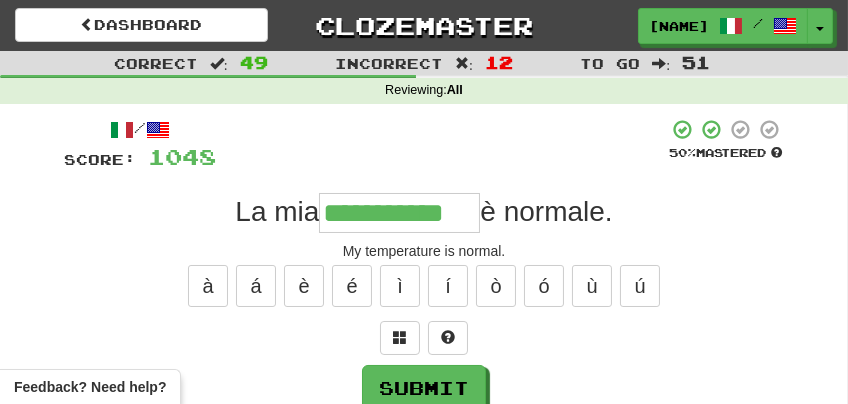 type on "**********" 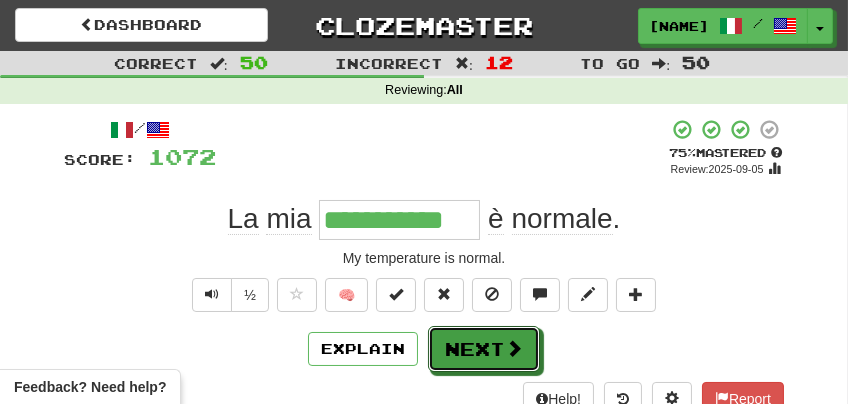 click on "Next" at bounding box center (484, 349) 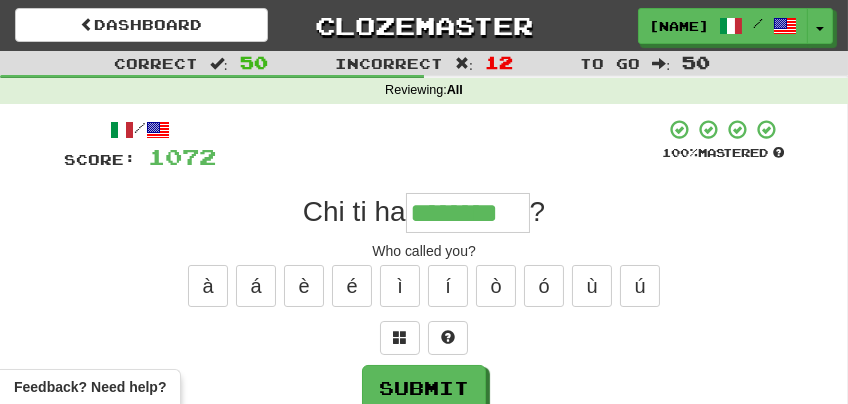 type on "********" 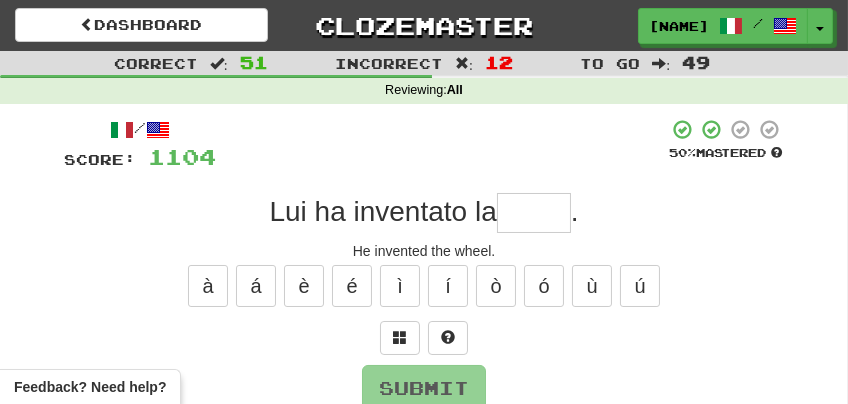 type on "*" 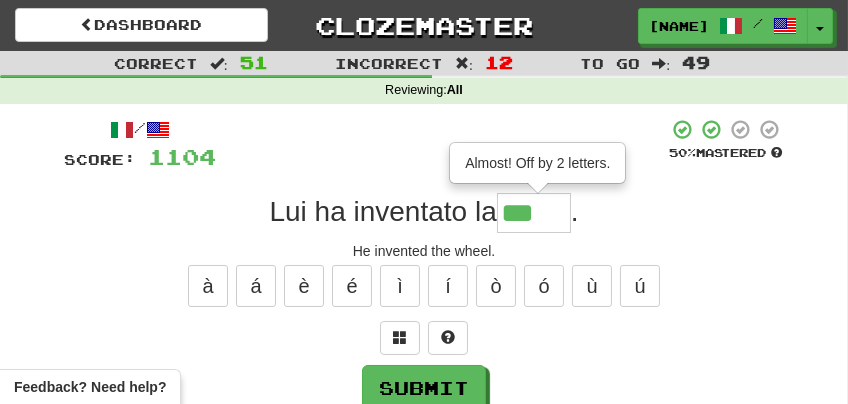 type on "*****" 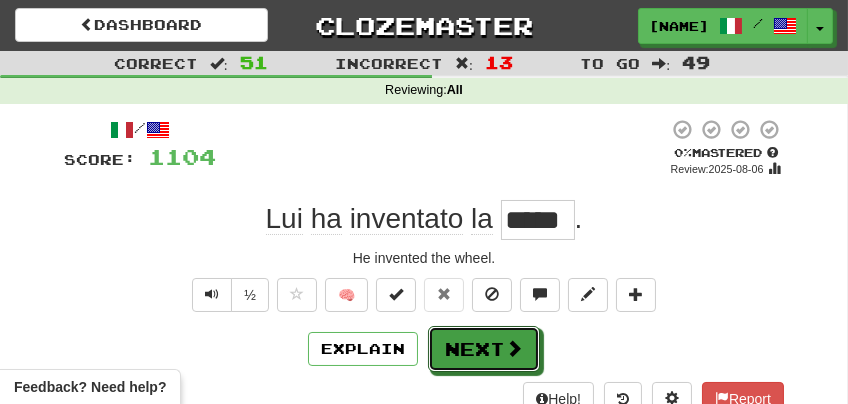 click on "Next" at bounding box center [484, 349] 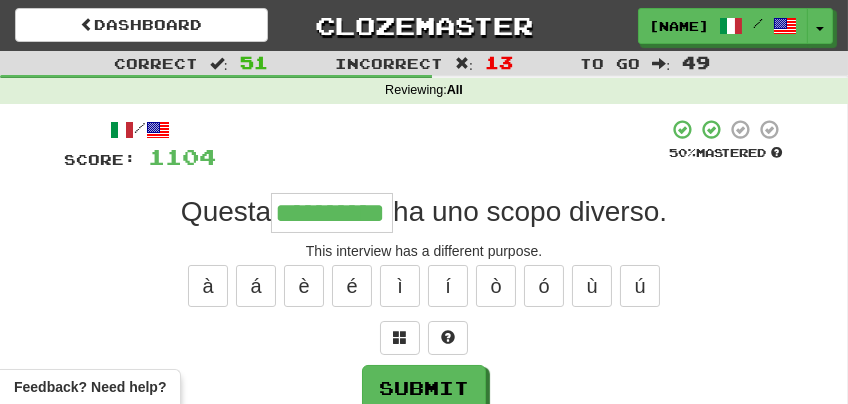 type on "**********" 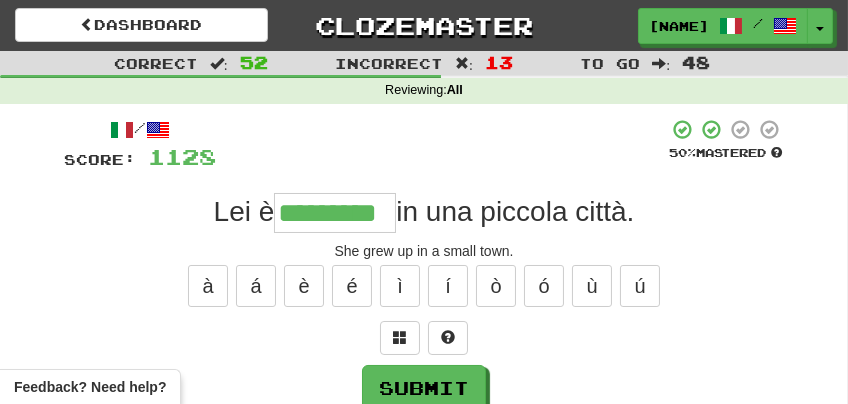 type on "*********" 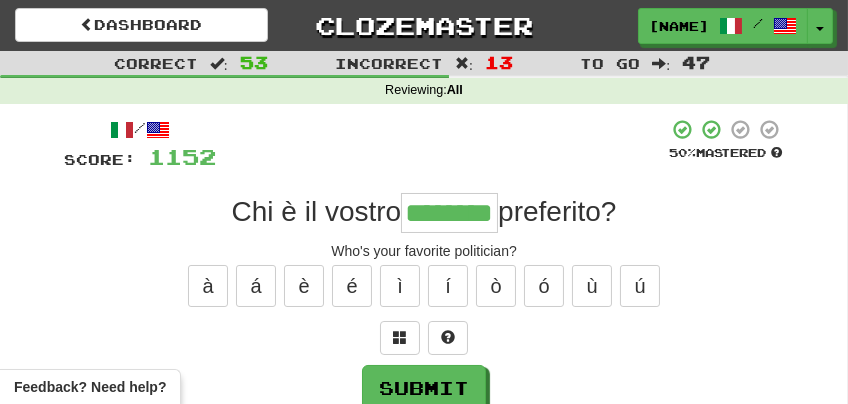 type on "********" 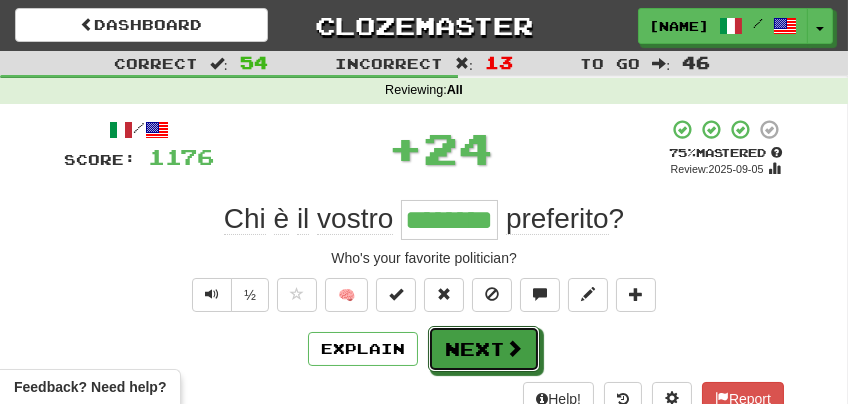click on "Next" at bounding box center (484, 349) 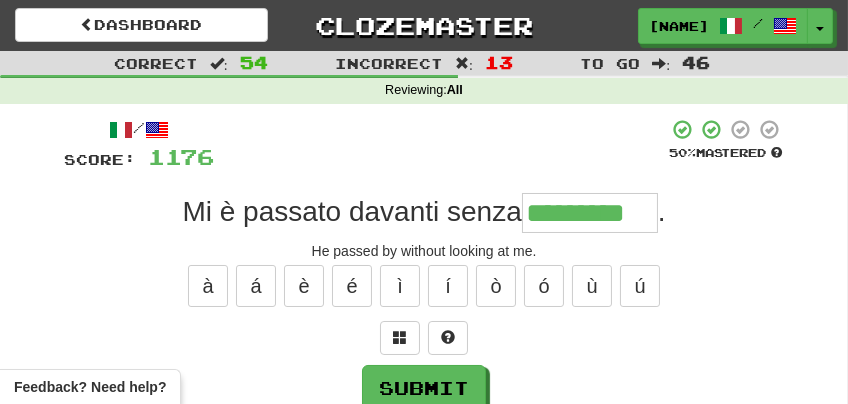 type on "*********" 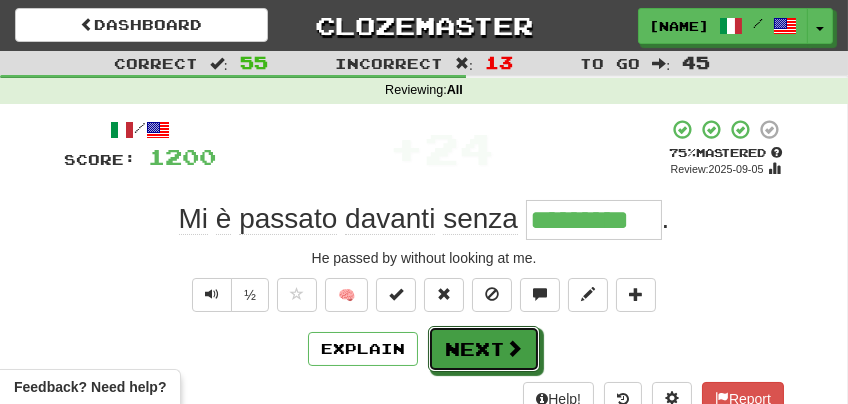 click on "Next" at bounding box center (484, 349) 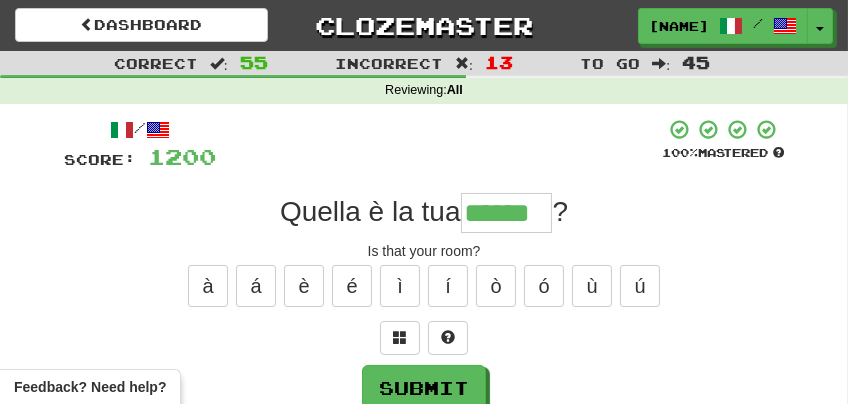 type on "******" 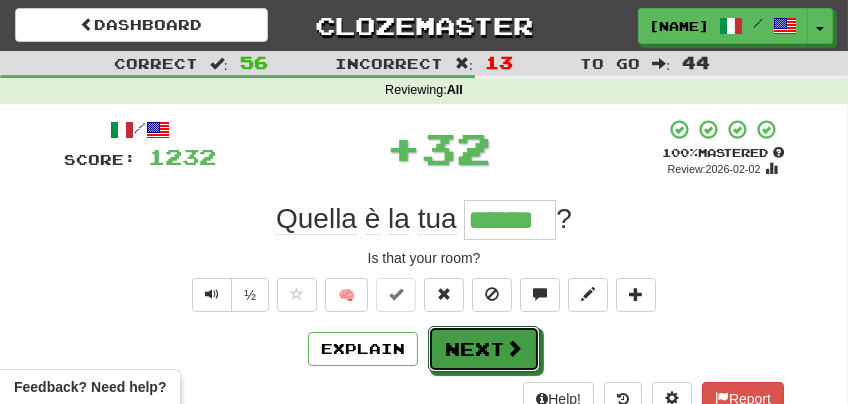 click on "Next" at bounding box center (484, 349) 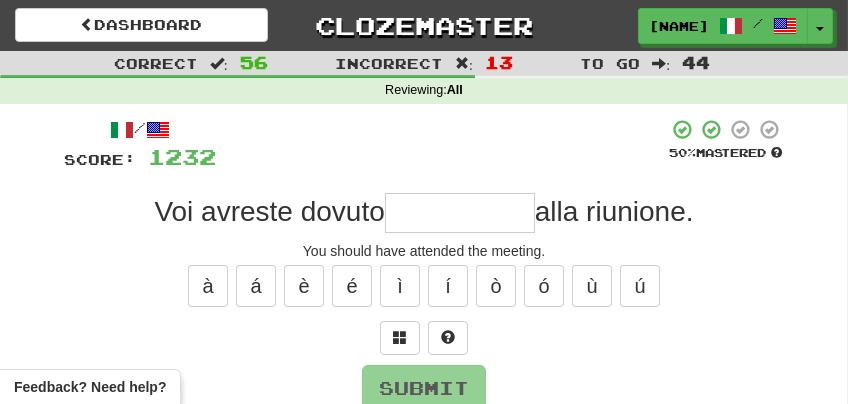 type on "*" 